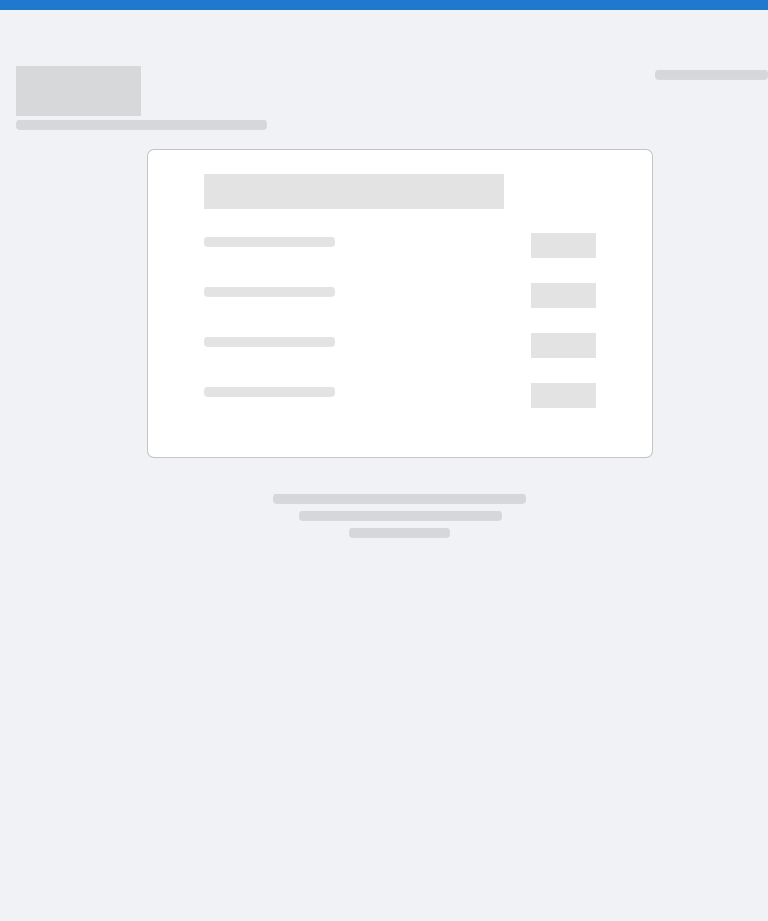 scroll, scrollTop: 0, scrollLeft: 0, axis: both 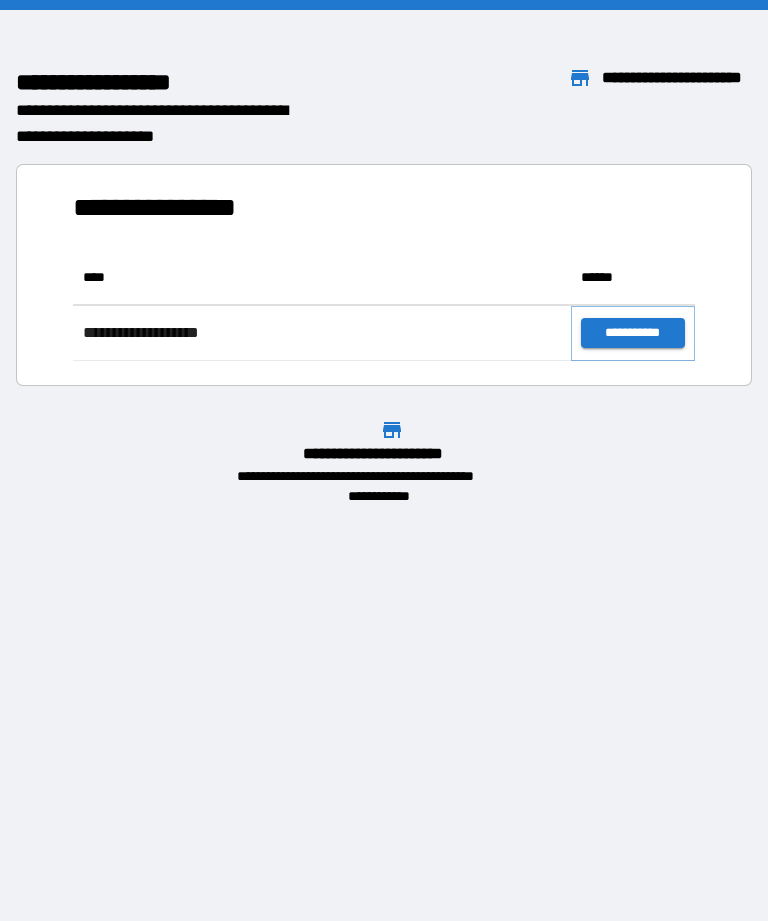 click on "**********" at bounding box center [633, 333] 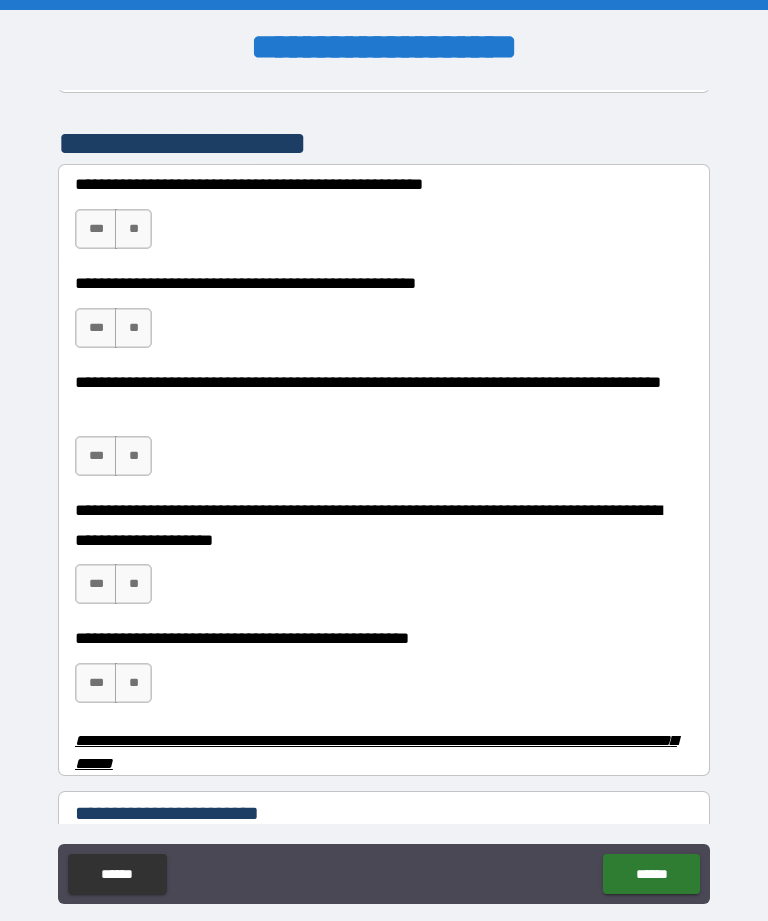 scroll, scrollTop: 414, scrollLeft: 0, axis: vertical 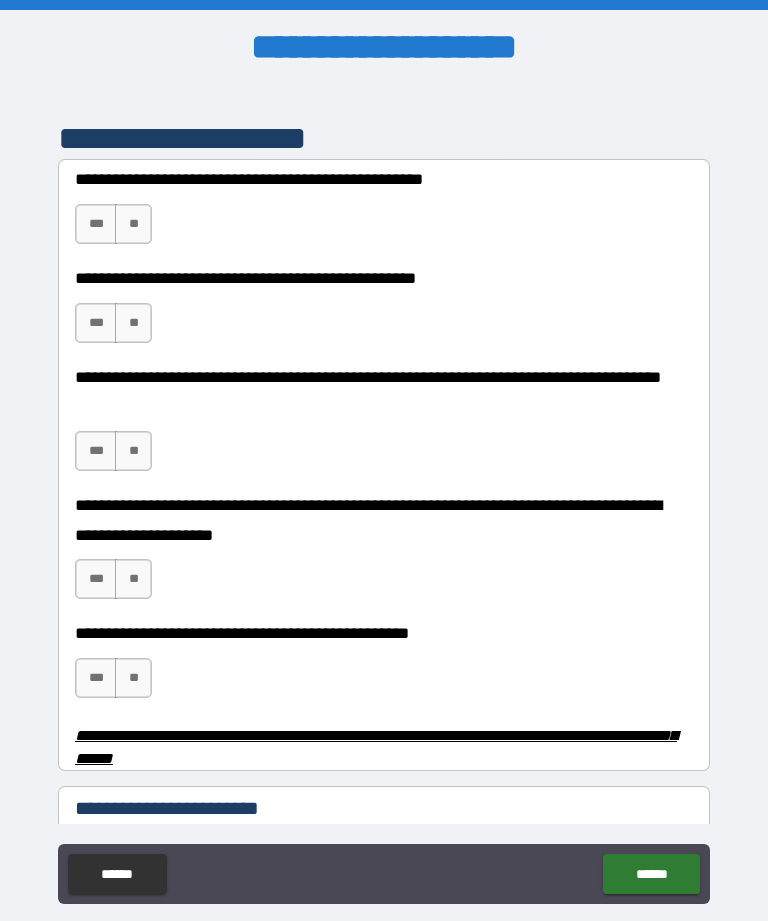 click on "***" at bounding box center [96, 224] 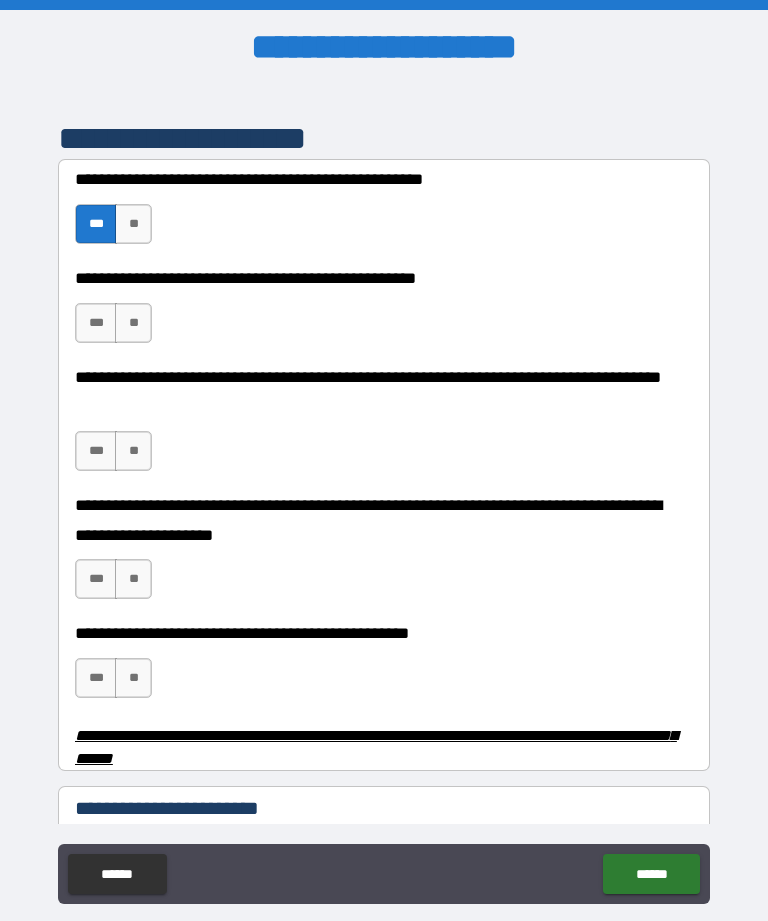 click on "**" at bounding box center [133, 224] 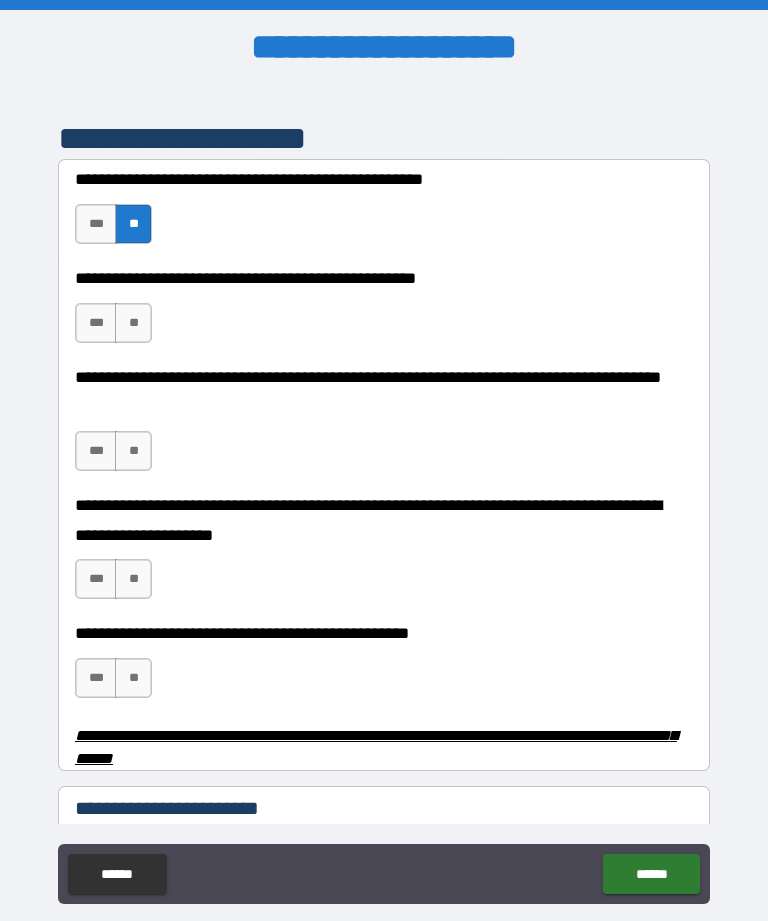 click on "**" at bounding box center (133, 323) 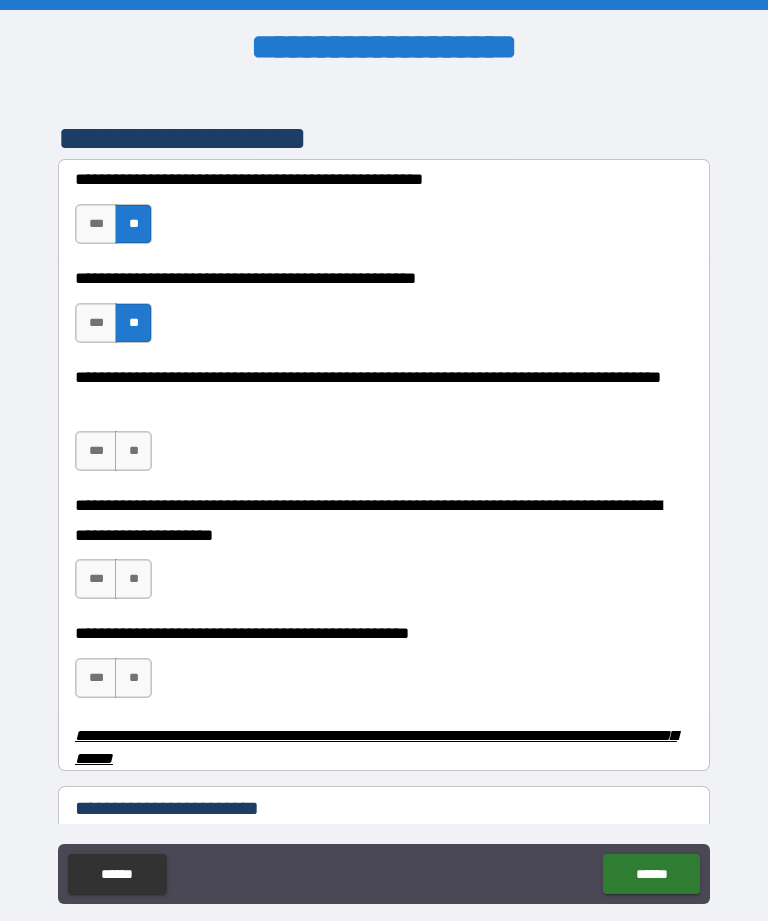 click on "**" at bounding box center [133, 451] 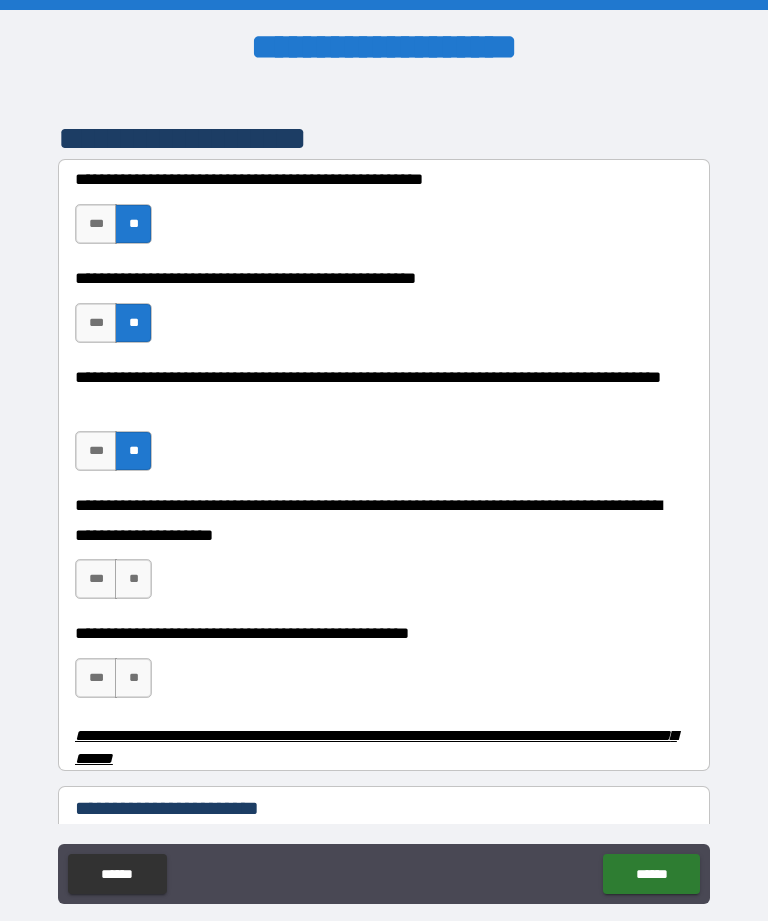 click on "**" at bounding box center (133, 579) 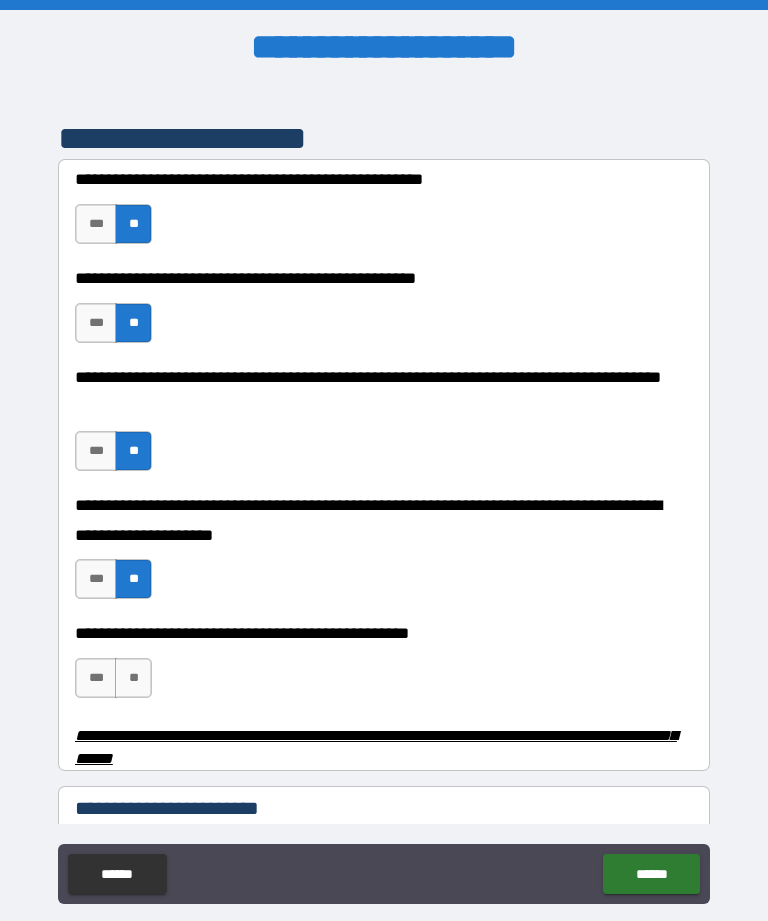 click on "***" at bounding box center [96, 678] 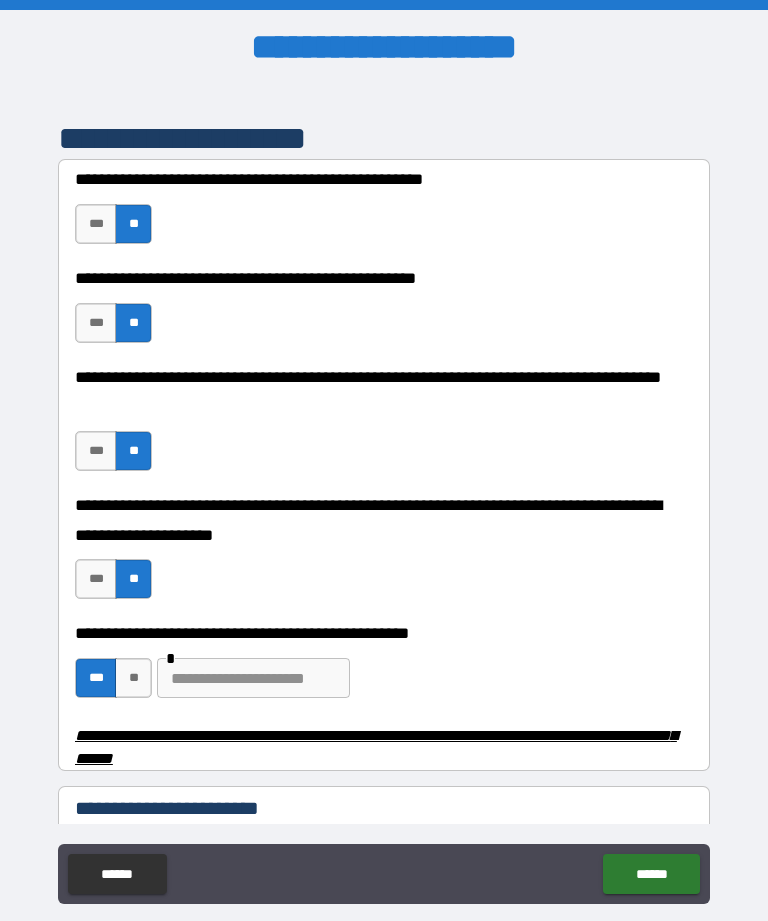 click at bounding box center [253, 678] 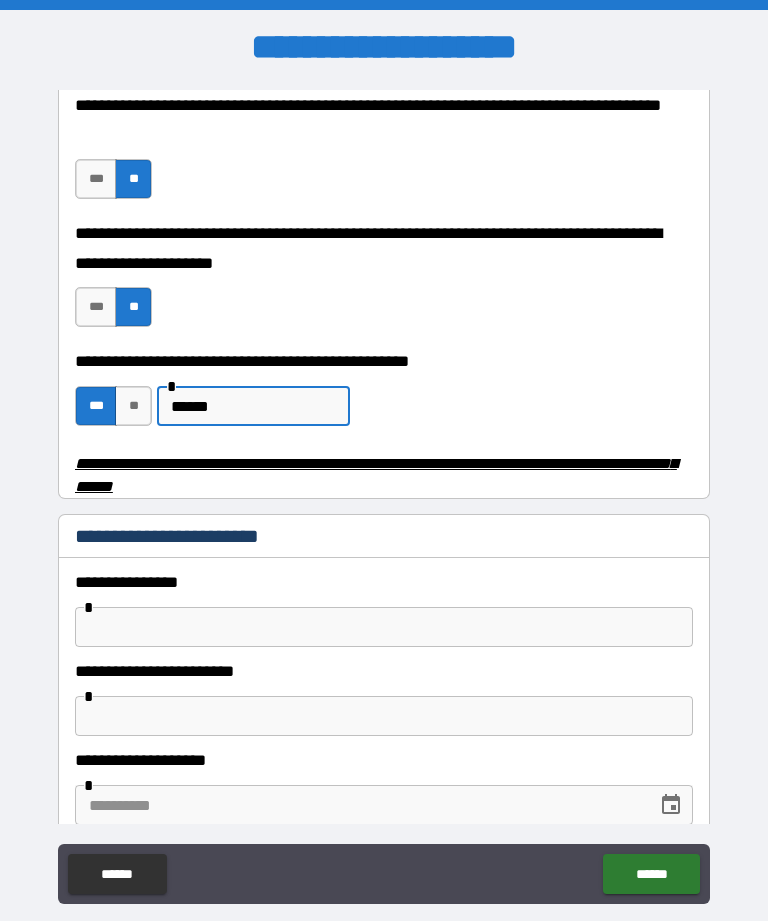 scroll, scrollTop: 689, scrollLeft: 0, axis: vertical 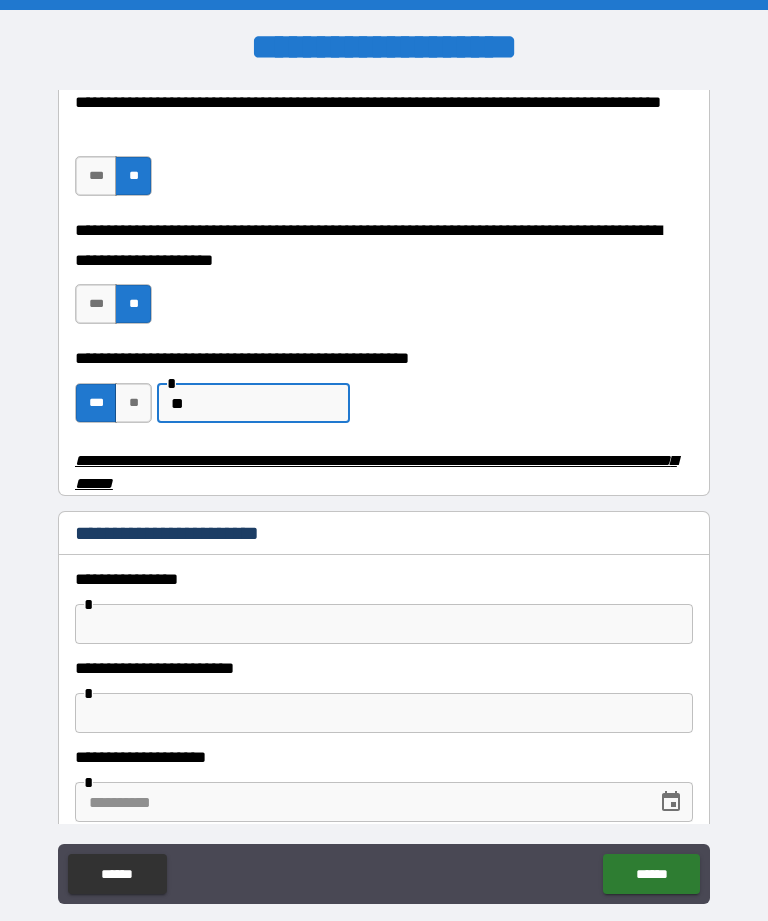 type on "*" 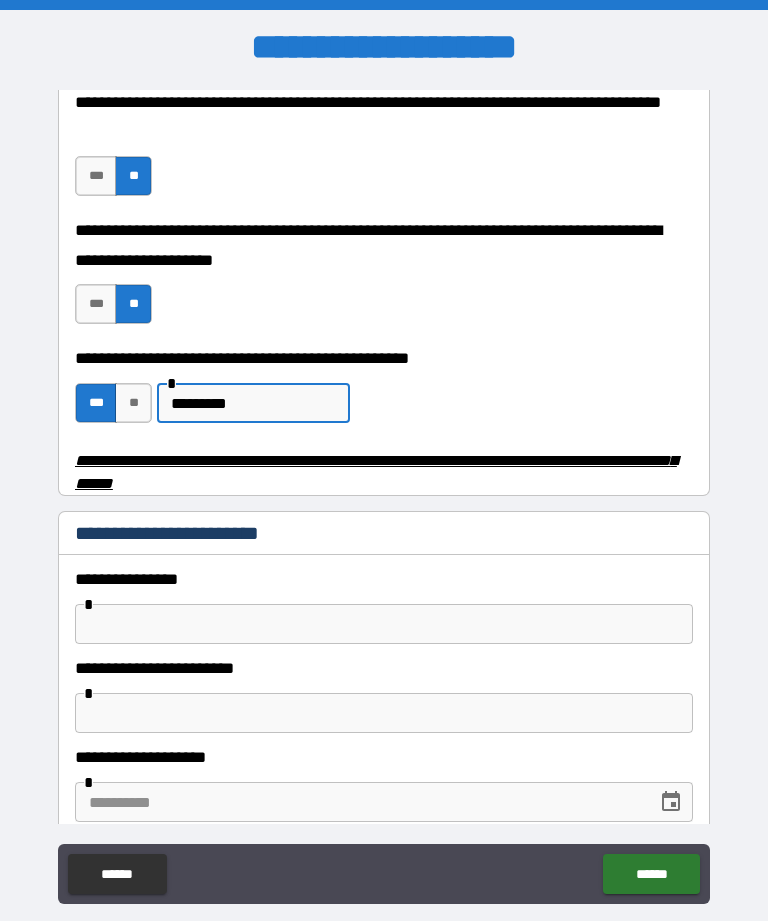 click on "*********" at bounding box center [253, 403] 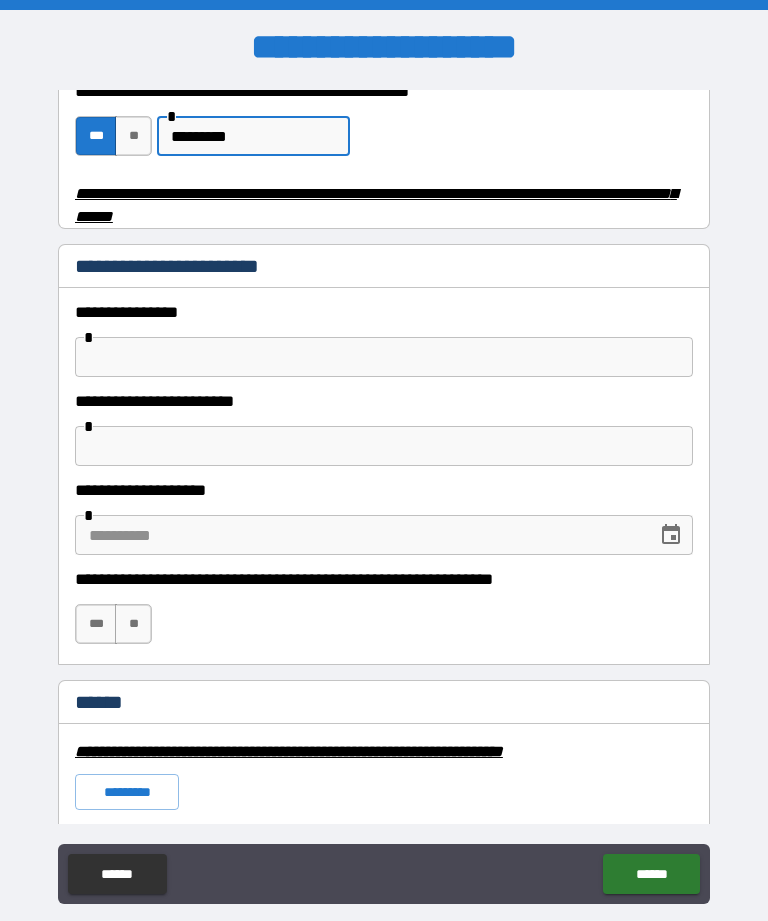 scroll, scrollTop: 958, scrollLeft: 0, axis: vertical 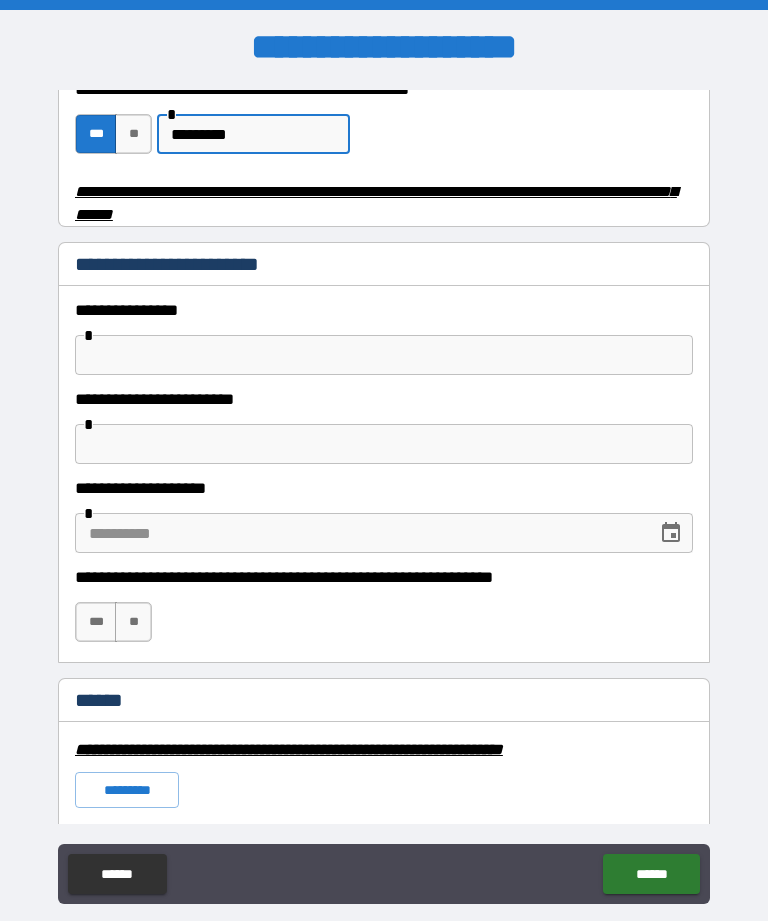 type on "*********" 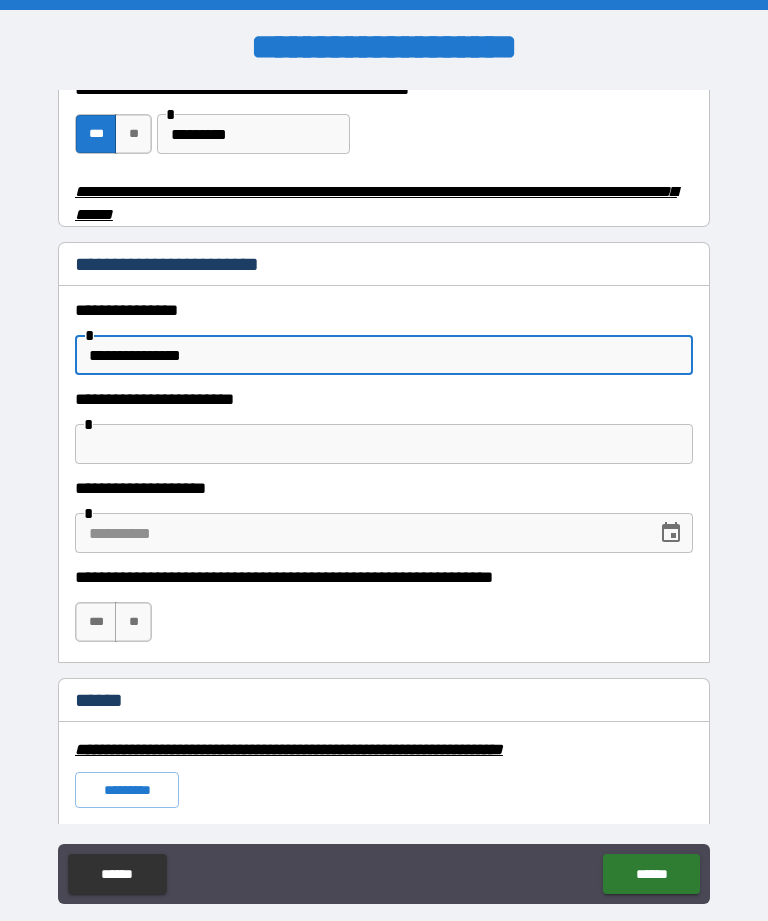 type on "**********" 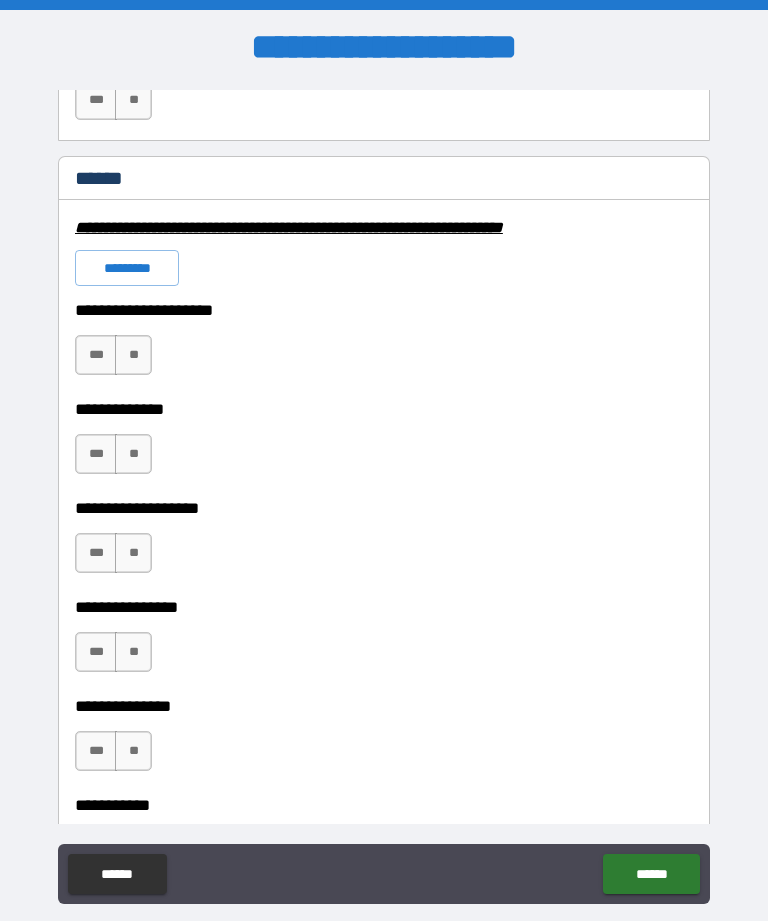 scroll, scrollTop: 1482, scrollLeft: 0, axis: vertical 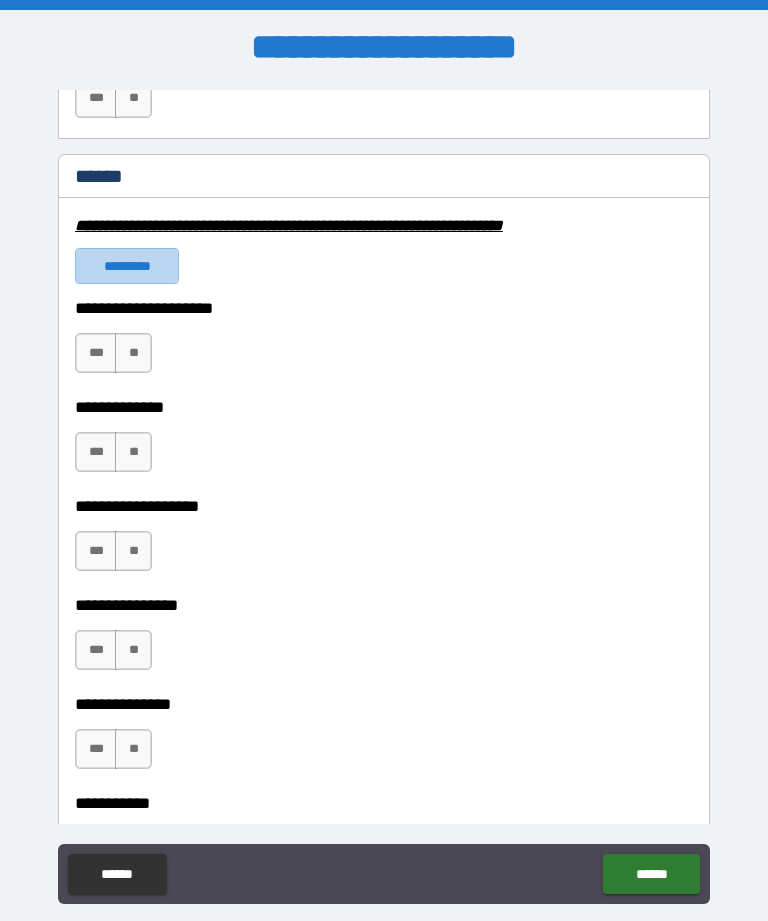 type on "**********" 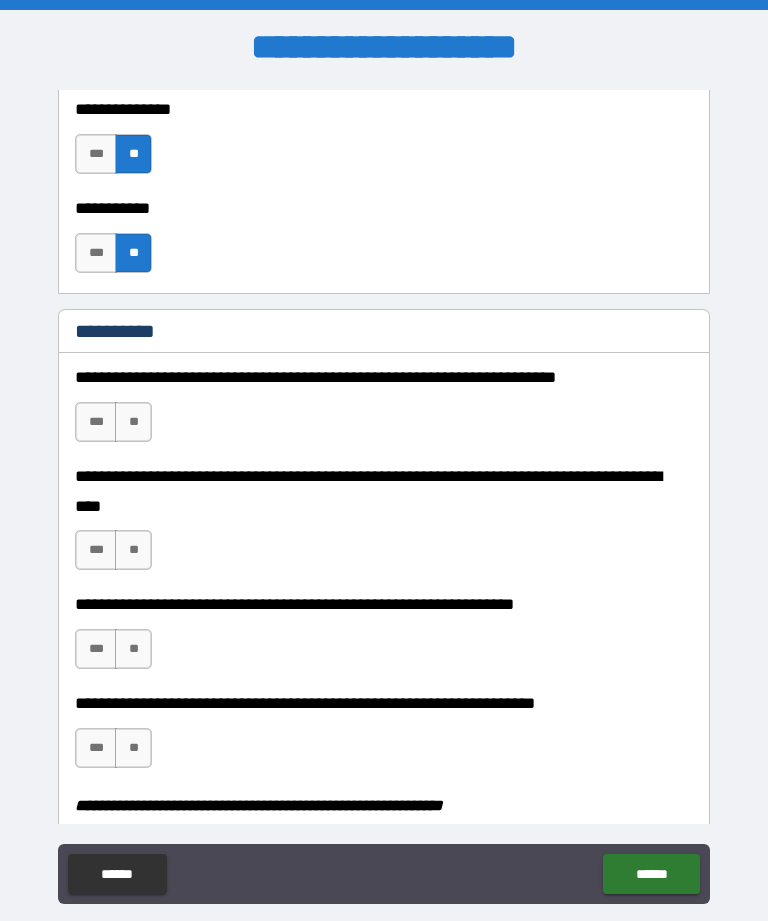 scroll, scrollTop: 2079, scrollLeft: 0, axis: vertical 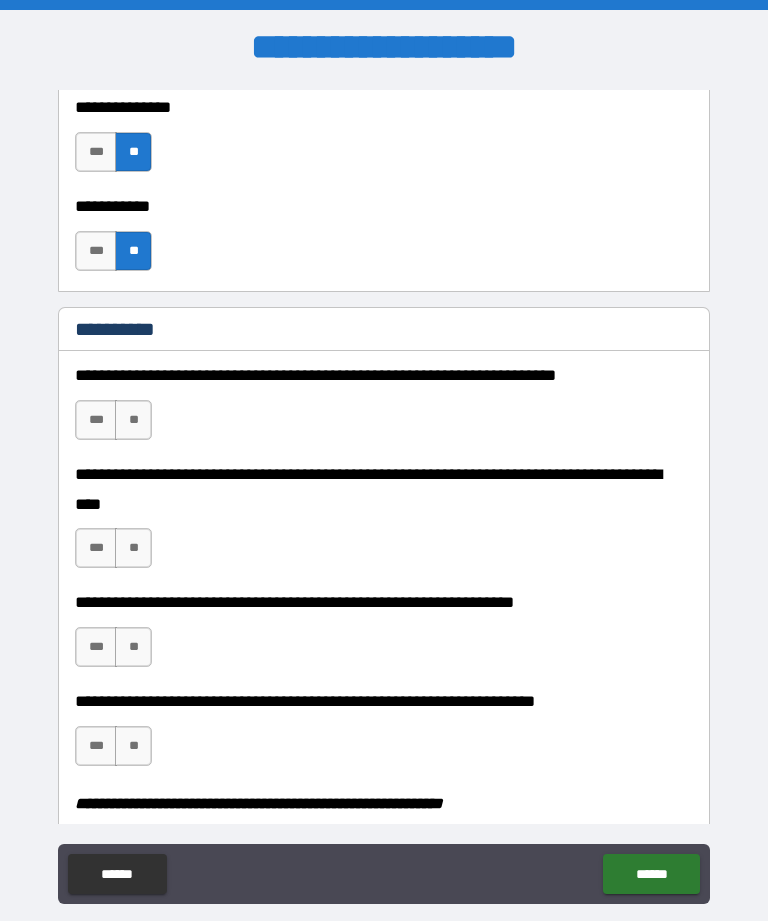 click on "**" at bounding box center [133, 420] 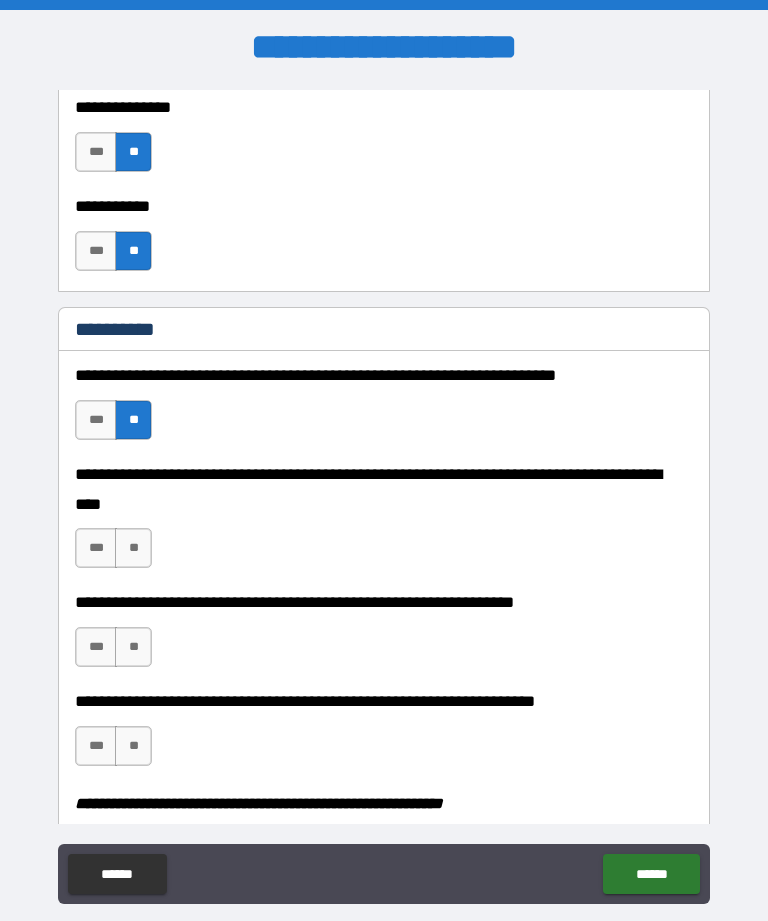 click on "***" at bounding box center [96, 548] 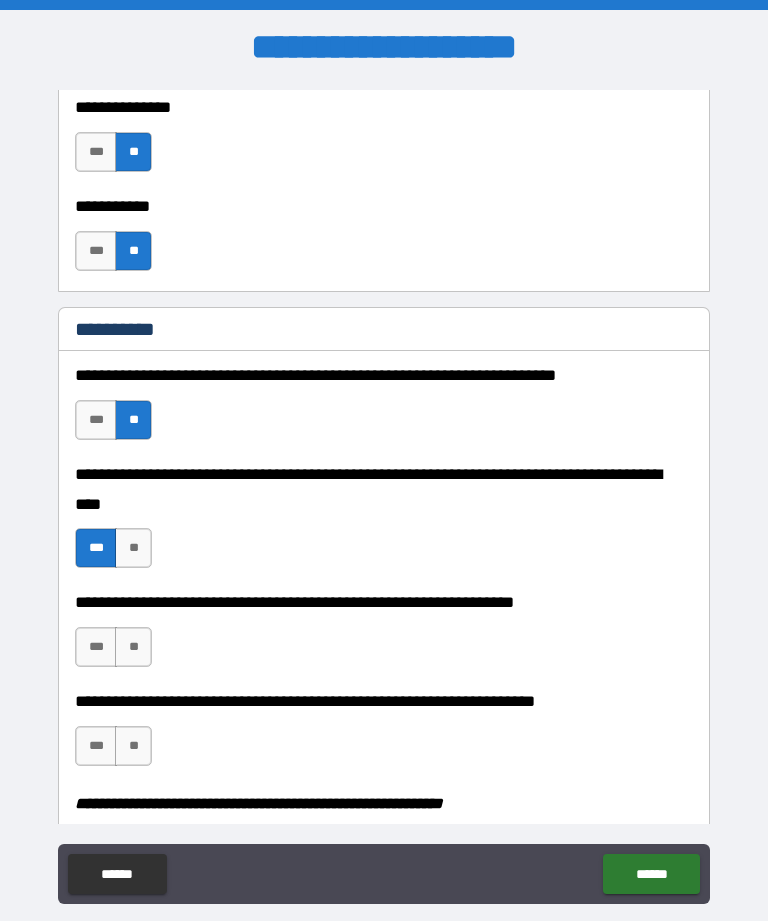 click on "**" at bounding box center [133, 647] 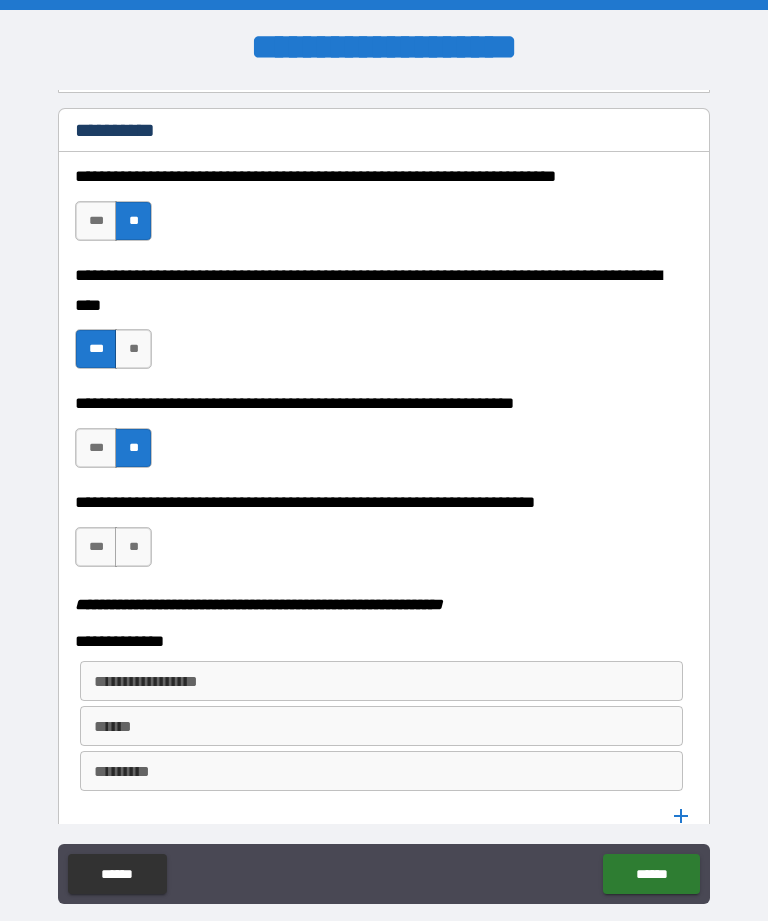 scroll, scrollTop: 2302, scrollLeft: 0, axis: vertical 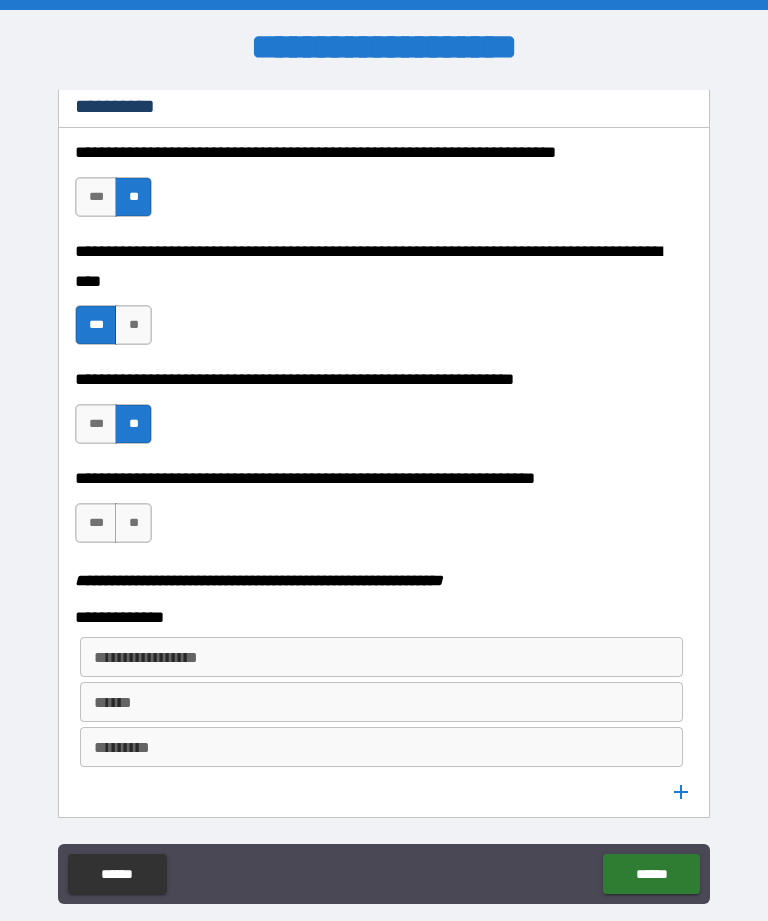 click on "***" at bounding box center [96, 523] 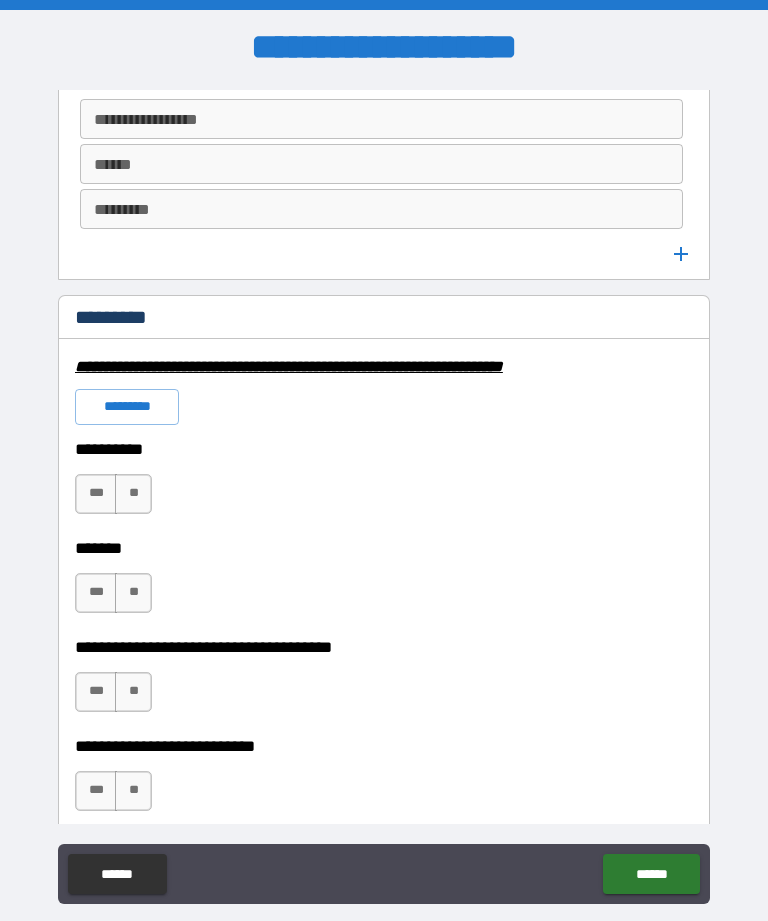 scroll, scrollTop: 2850, scrollLeft: 0, axis: vertical 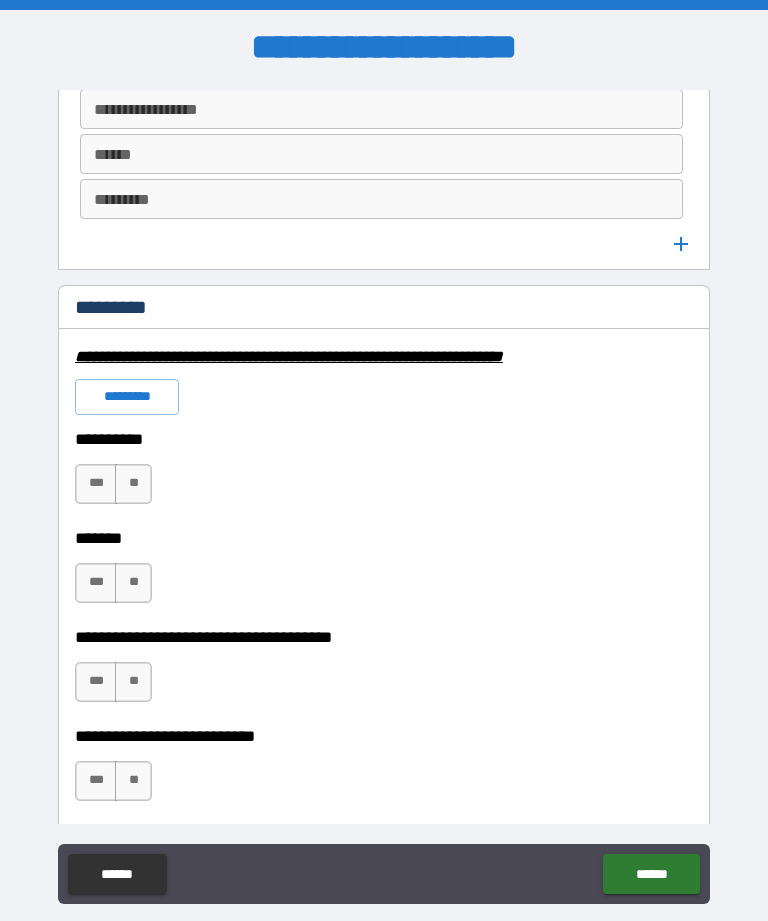 click on "*********" at bounding box center (127, 397) 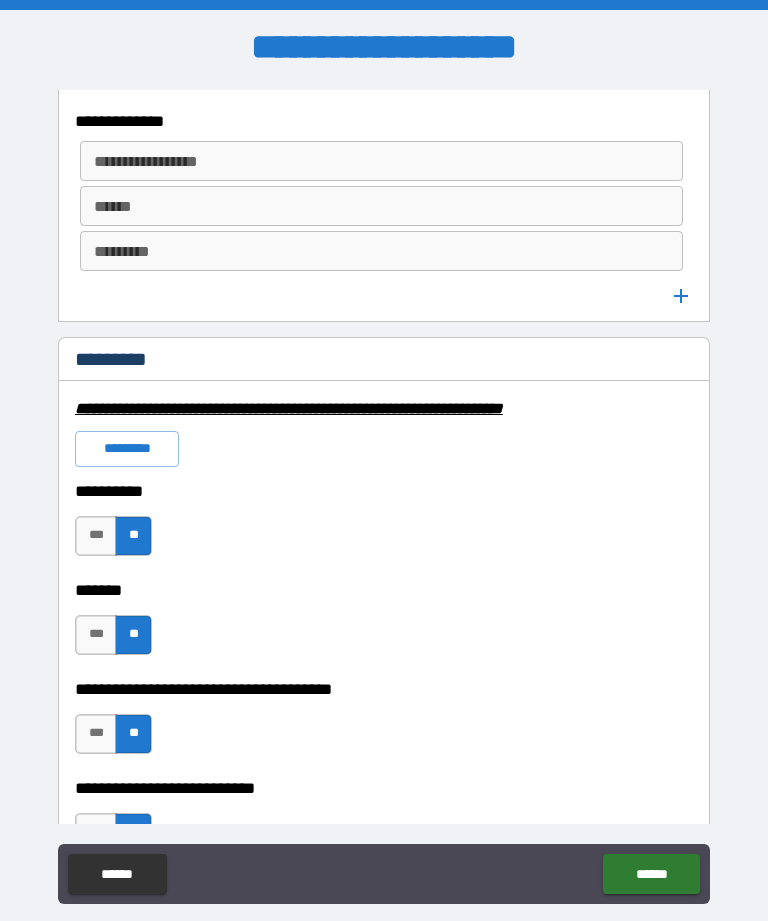 scroll, scrollTop: 2796, scrollLeft: 0, axis: vertical 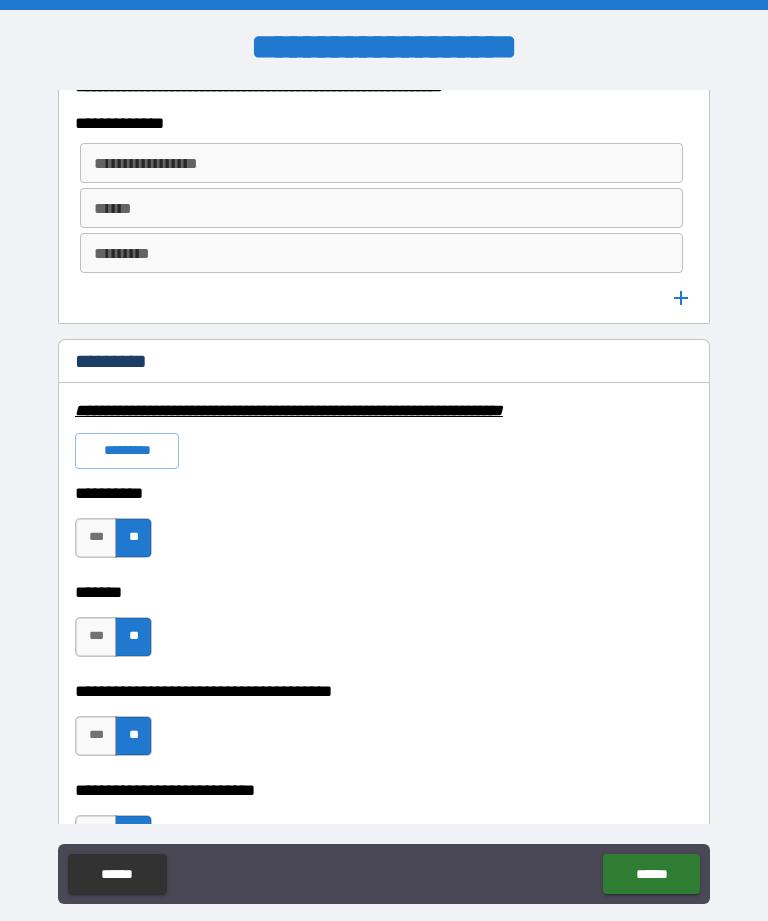 click on "**********" at bounding box center (380, 163) 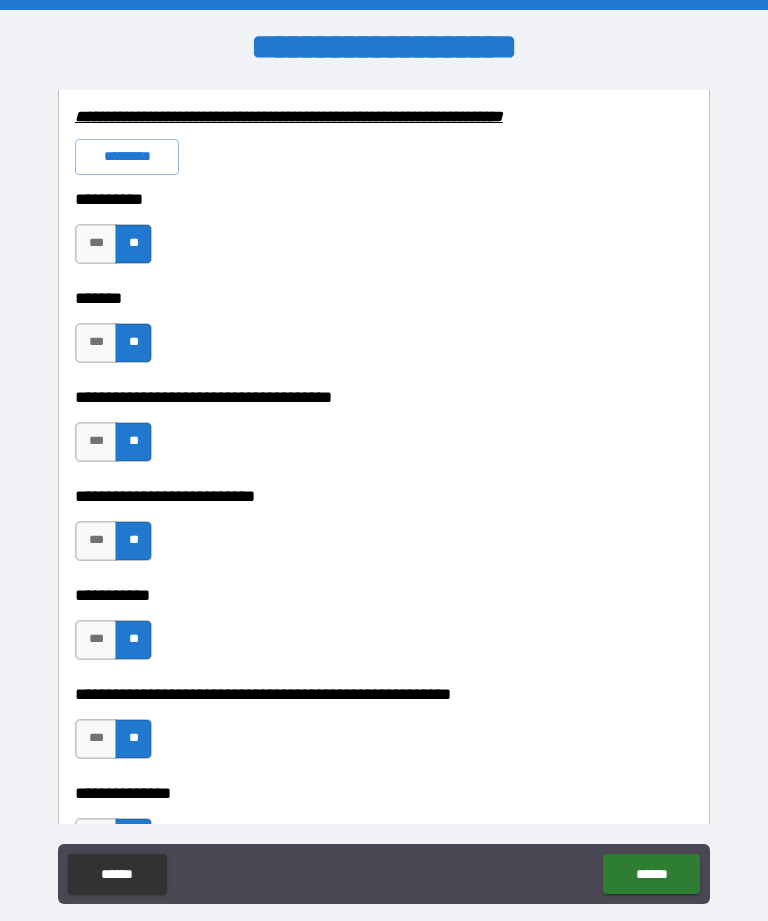 scroll, scrollTop: 2521, scrollLeft: 0, axis: vertical 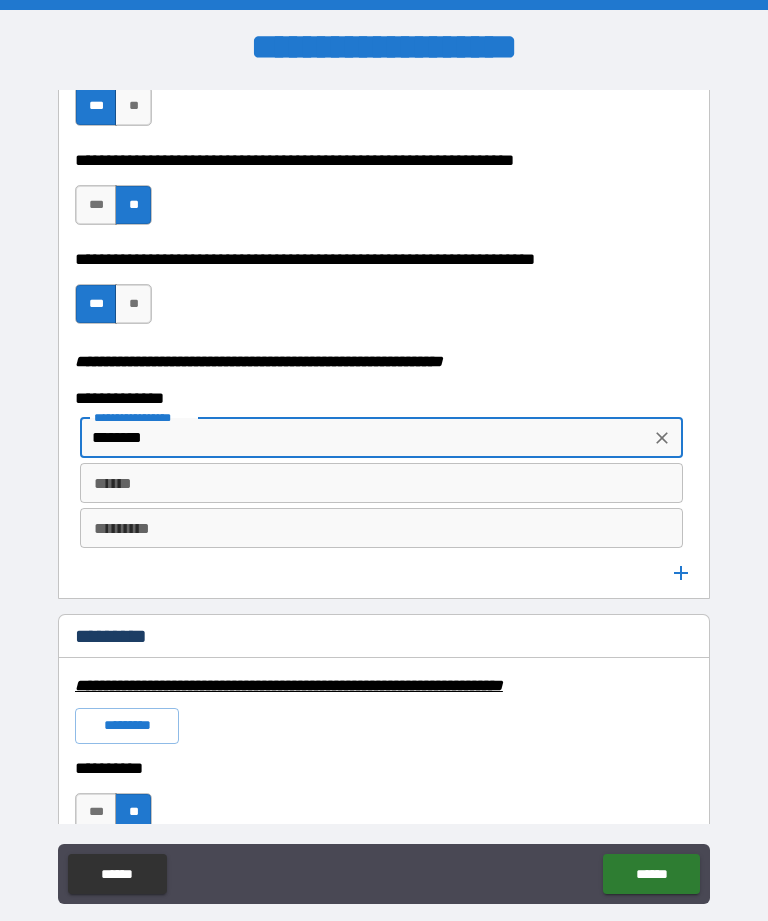 click on "[FIRST] [LAST]" at bounding box center [381, 438] 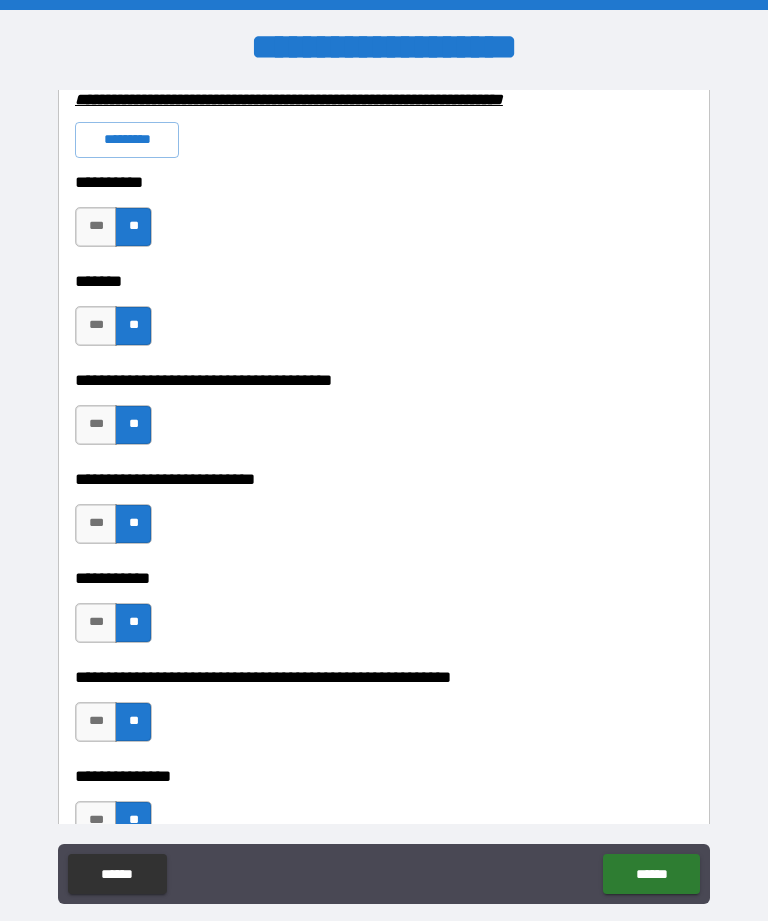 scroll, scrollTop: 3108, scrollLeft: 0, axis: vertical 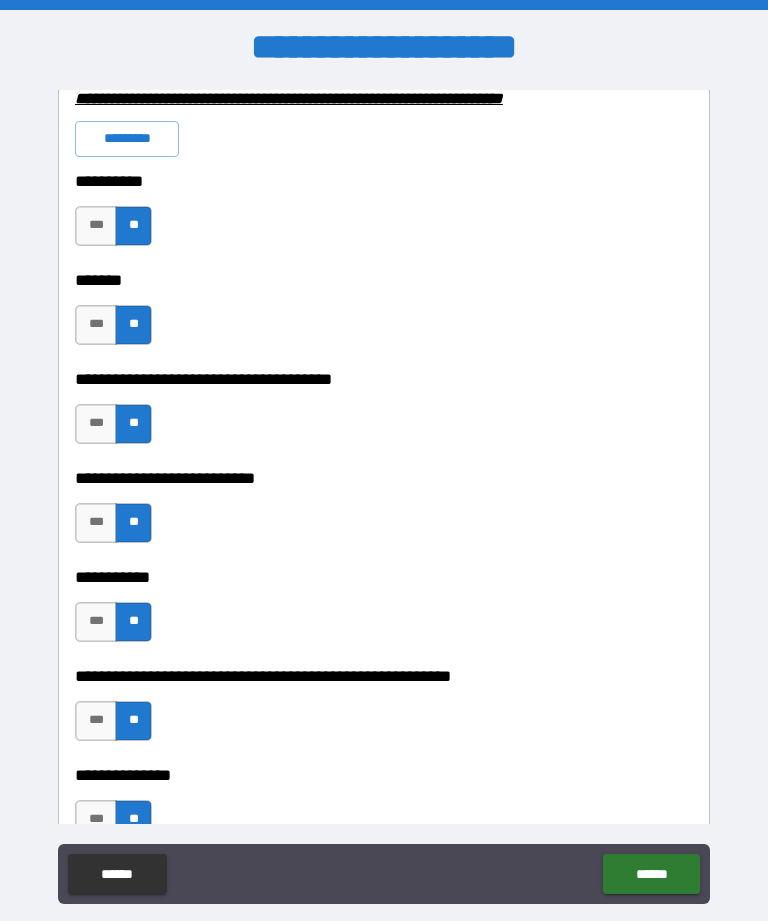 click on "*********" at bounding box center (127, 139) 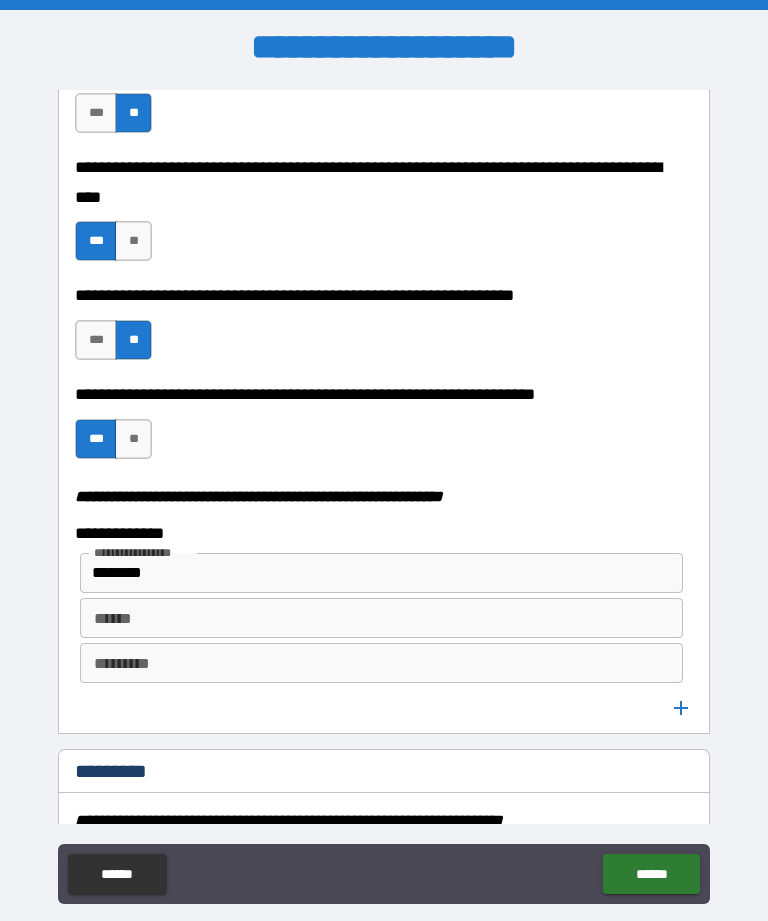 scroll, scrollTop: 2353, scrollLeft: 0, axis: vertical 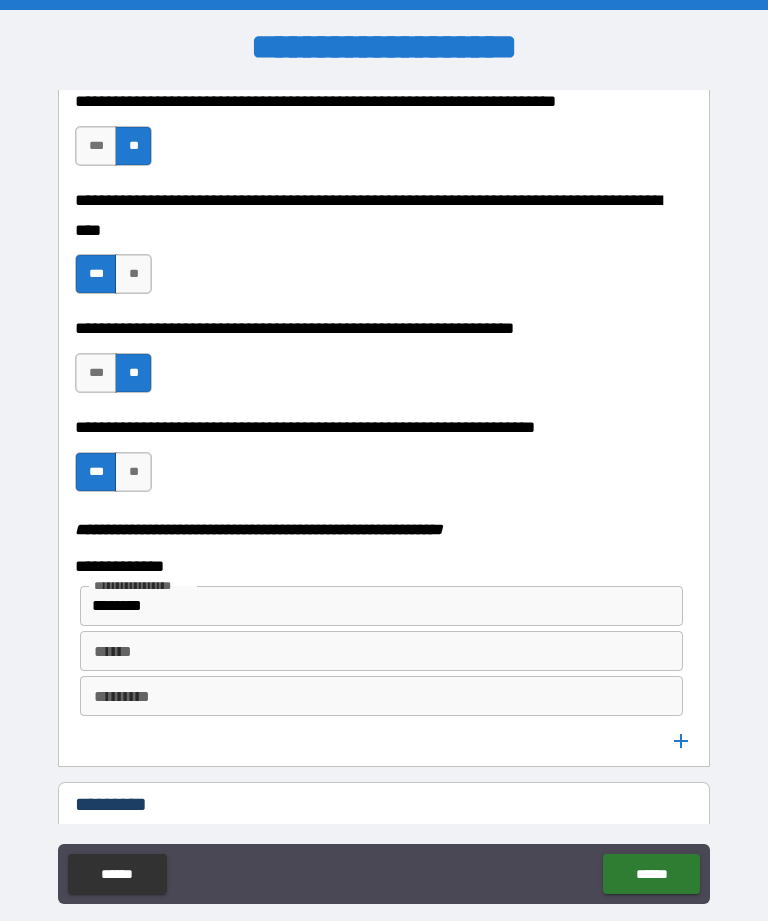 click on "********" at bounding box center [365, 606] 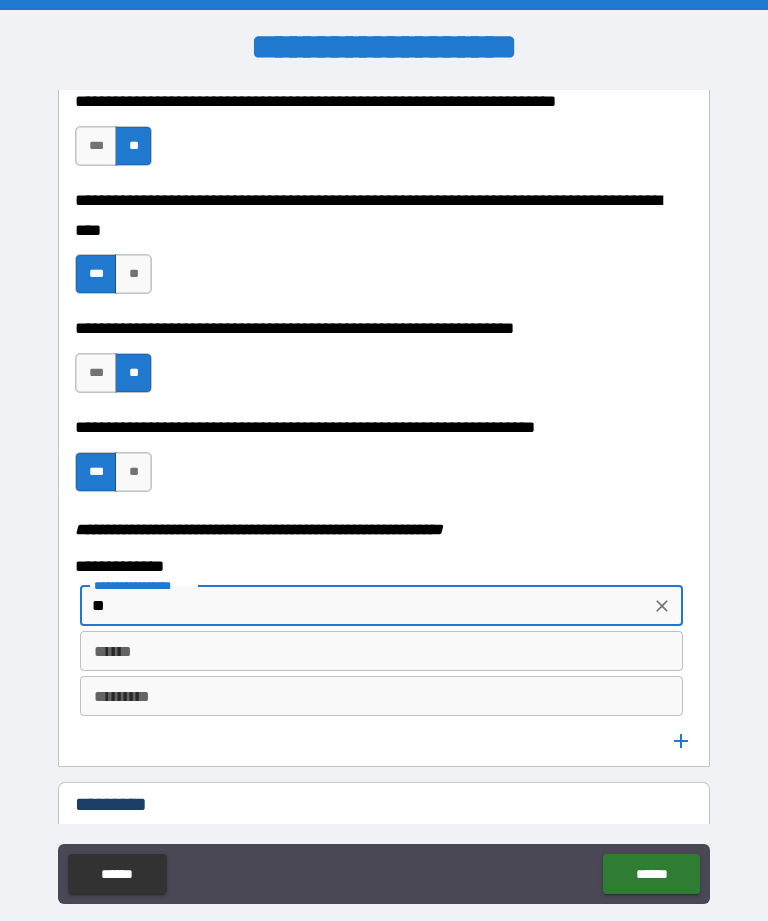 type on "*" 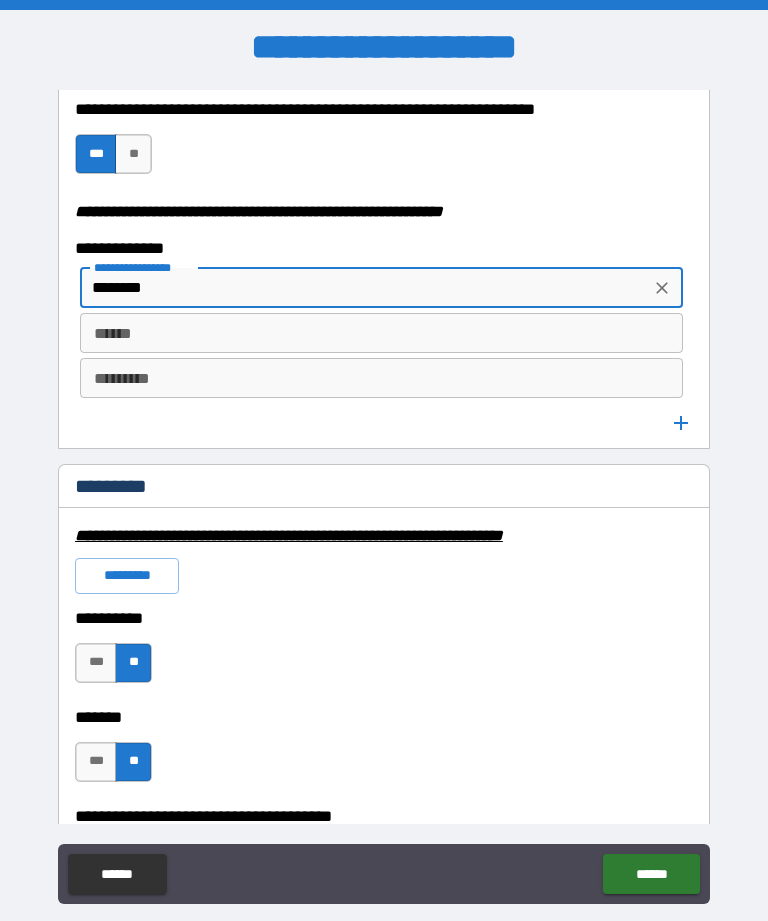 scroll, scrollTop: 2671, scrollLeft: 0, axis: vertical 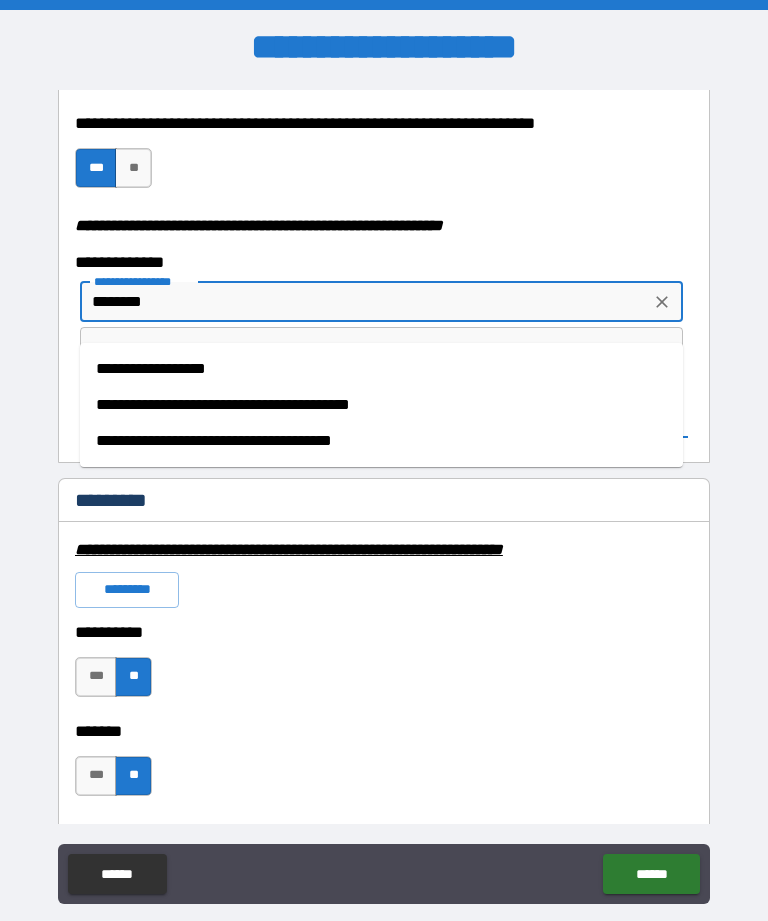 type on "********" 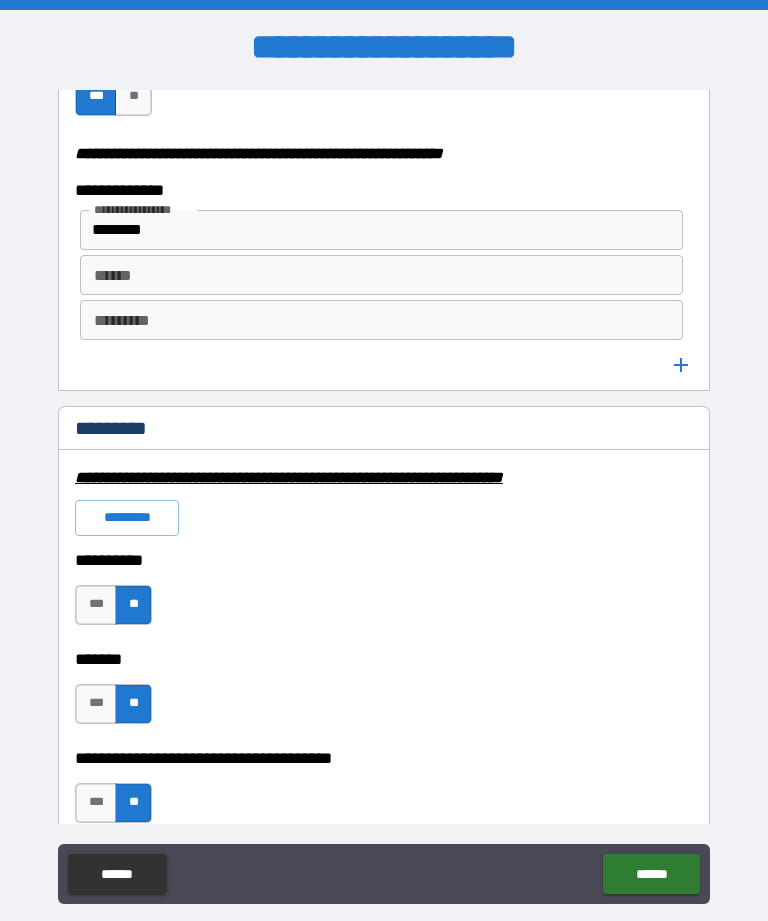 scroll, scrollTop: 2730, scrollLeft: 0, axis: vertical 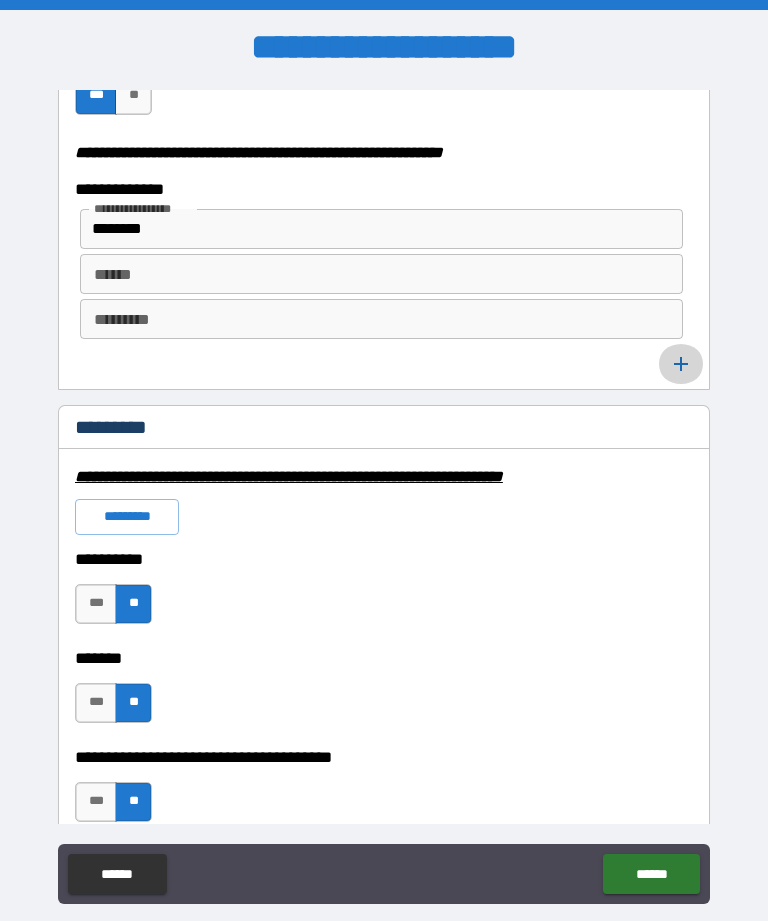 click 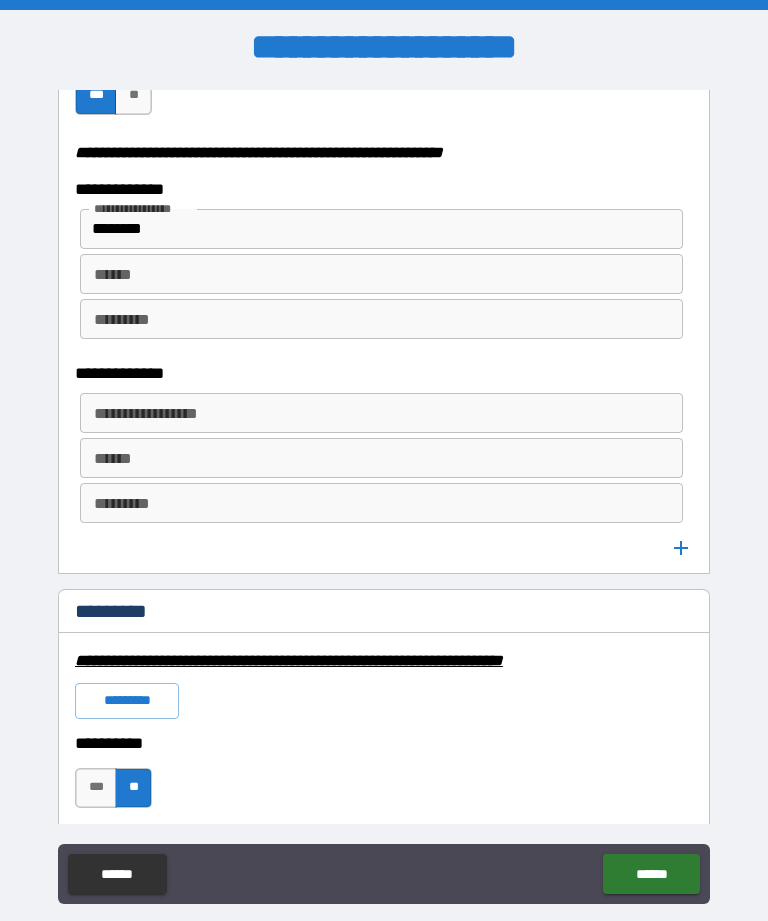 click on "**********" at bounding box center [381, 413] 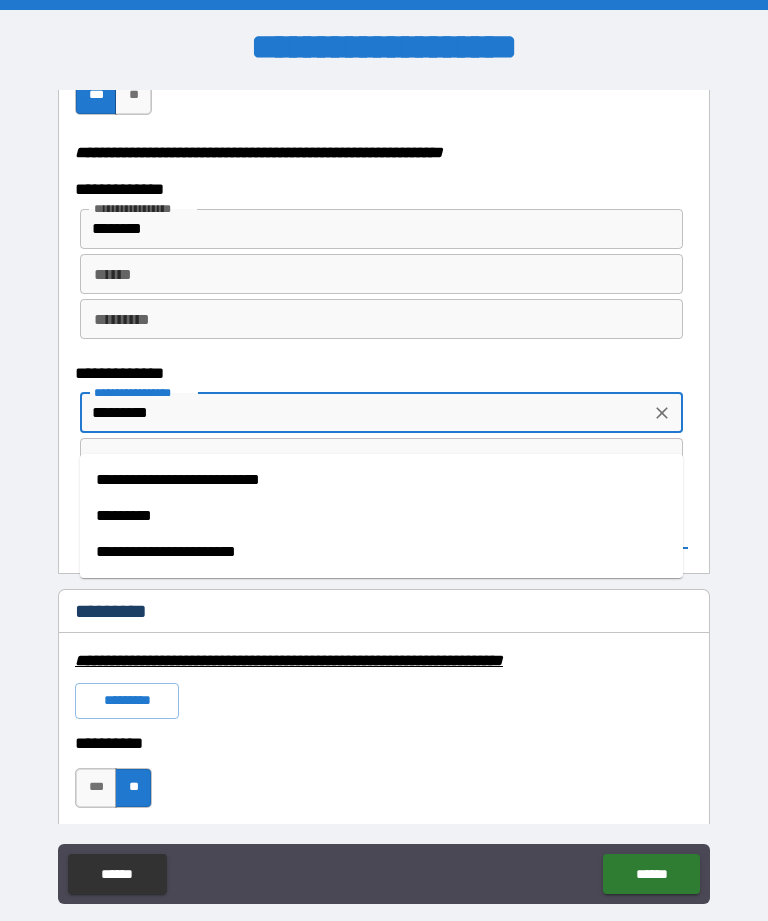 click on "*********" at bounding box center [381, 516] 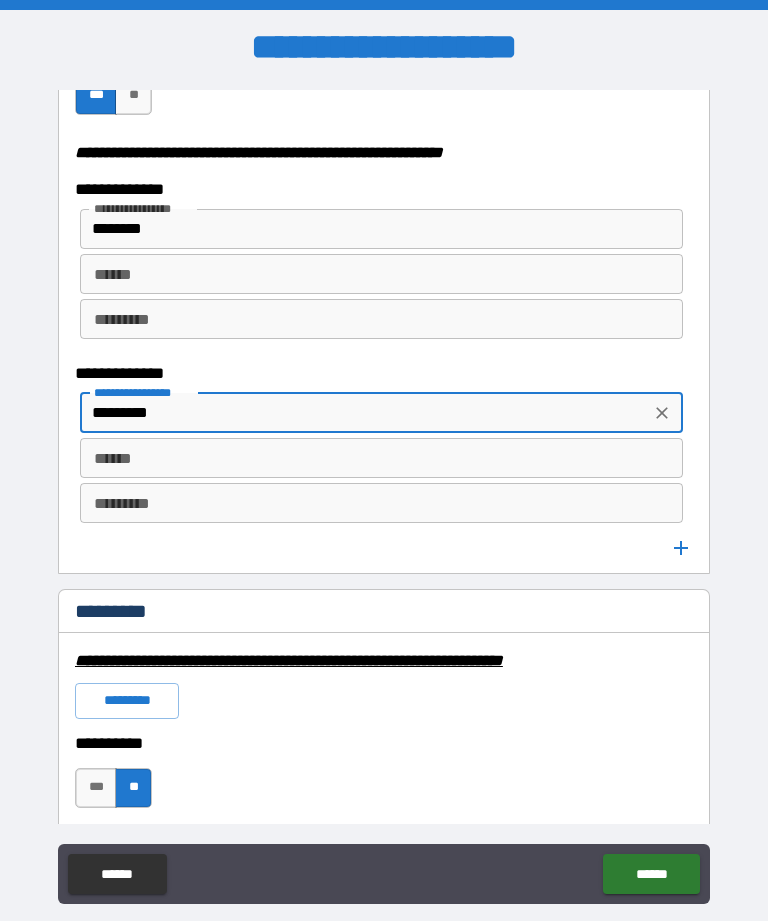 type on "*********" 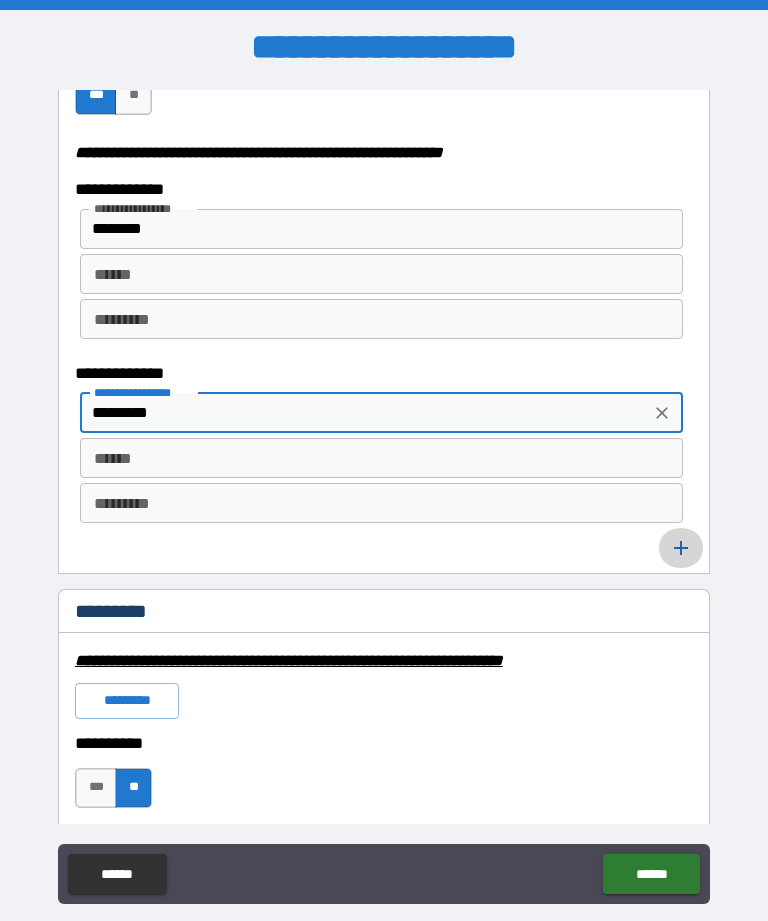 click 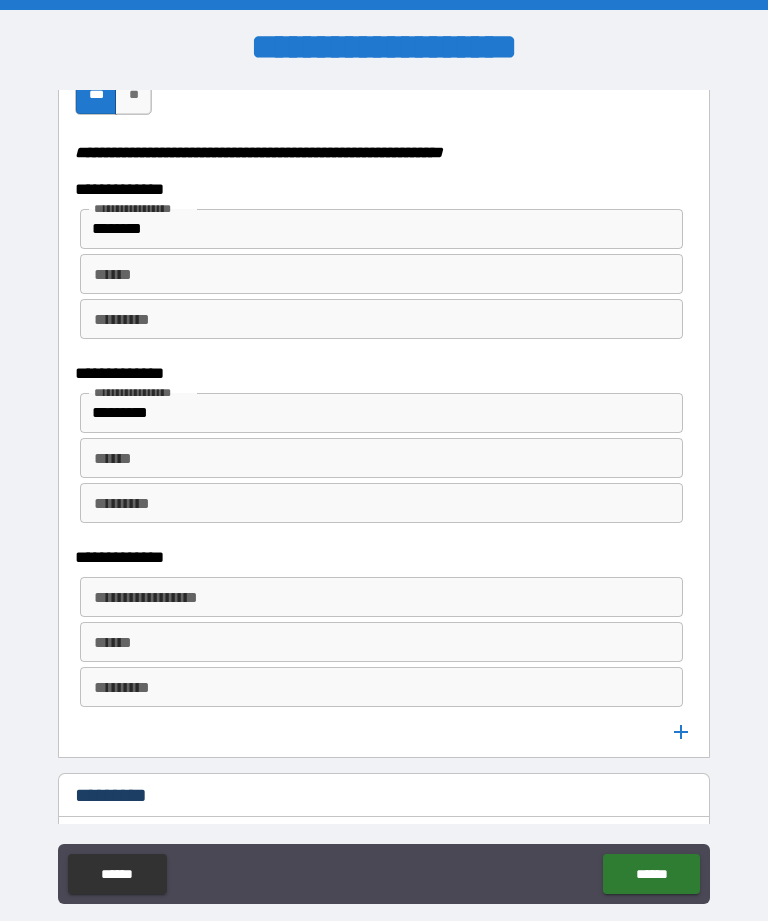click on "**********" at bounding box center [380, 597] 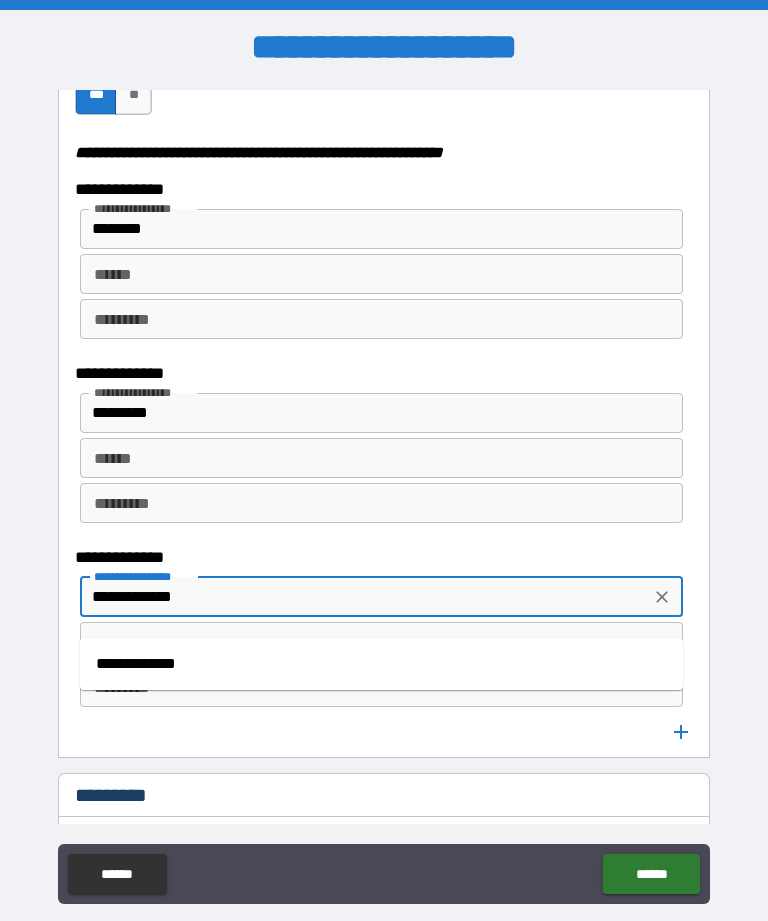 type on "**********" 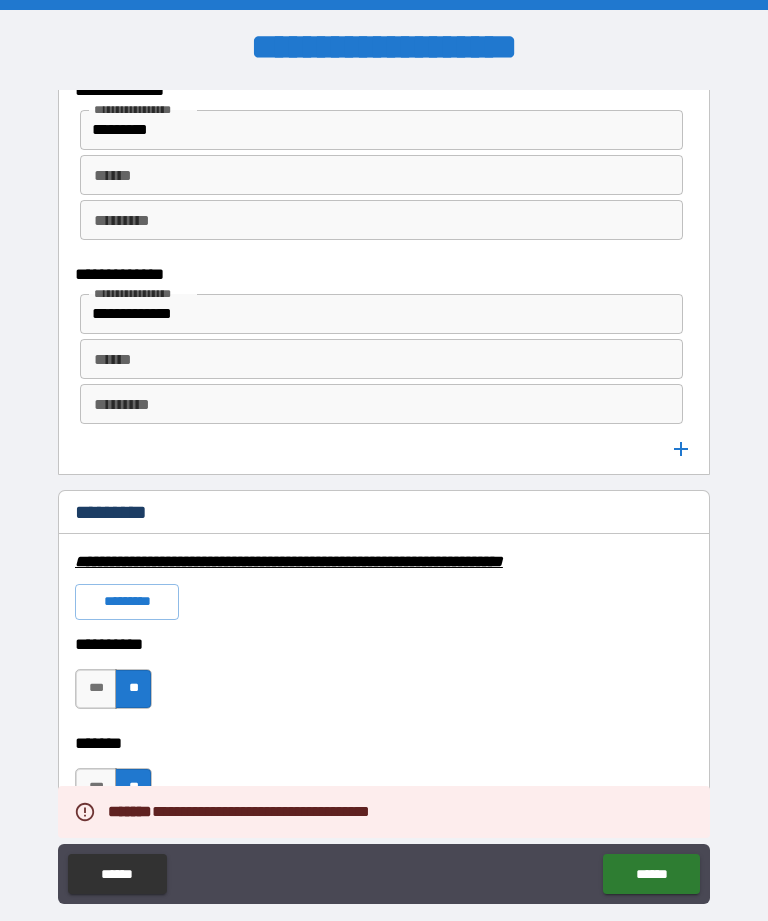 scroll, scrollTop: 3011, scrollLeft: 0, axis: vertical 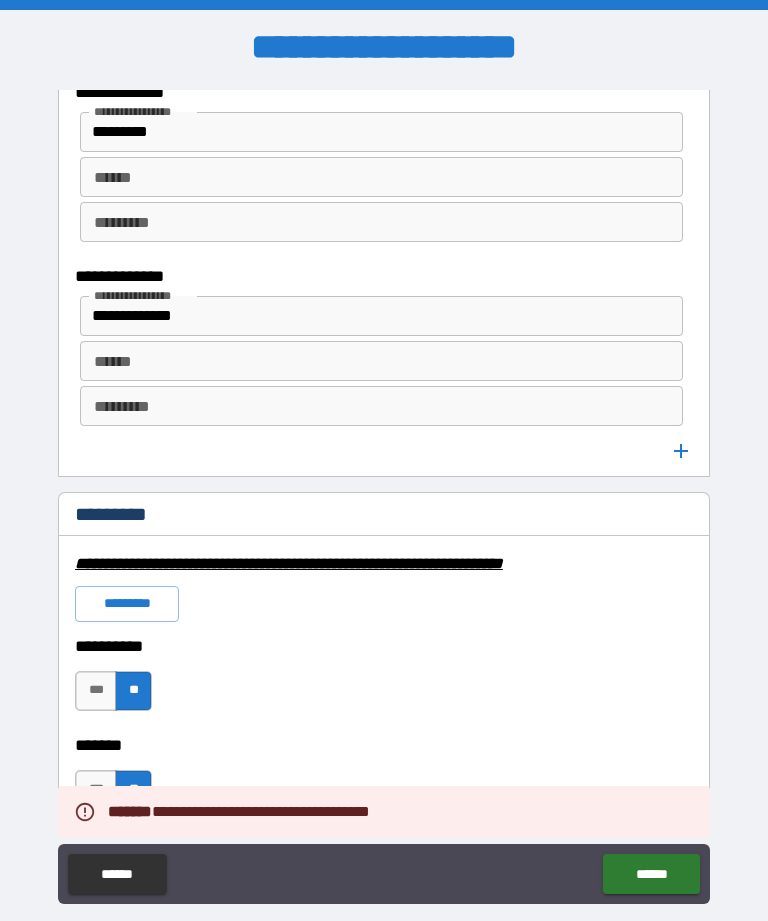 click at bounding box center (681, 451) 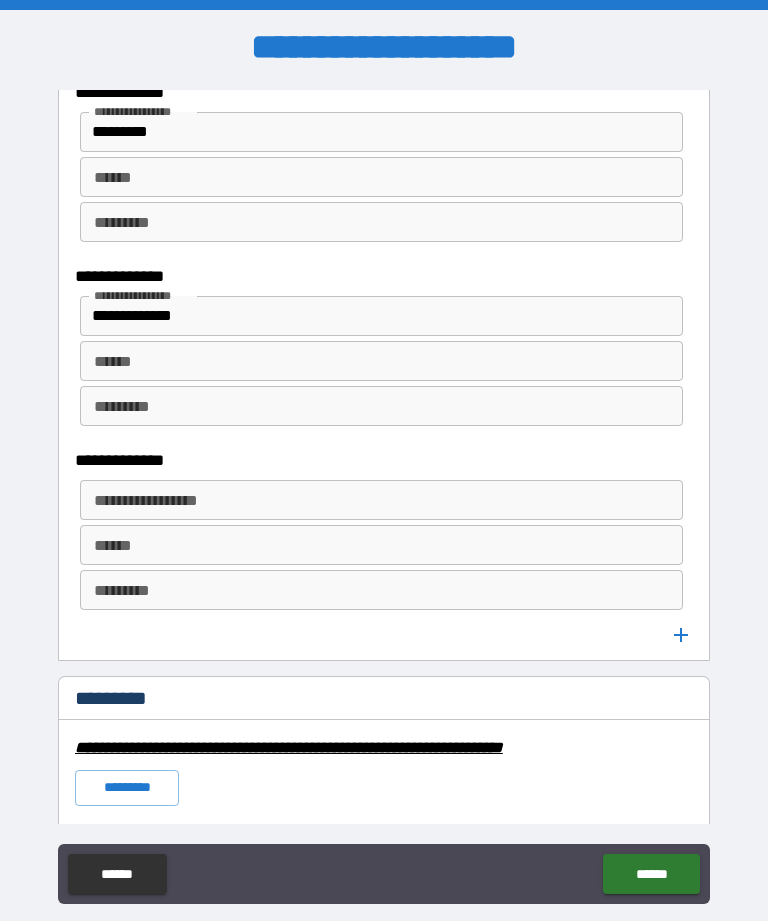 click on "**********" at bounding box center (381, 500) 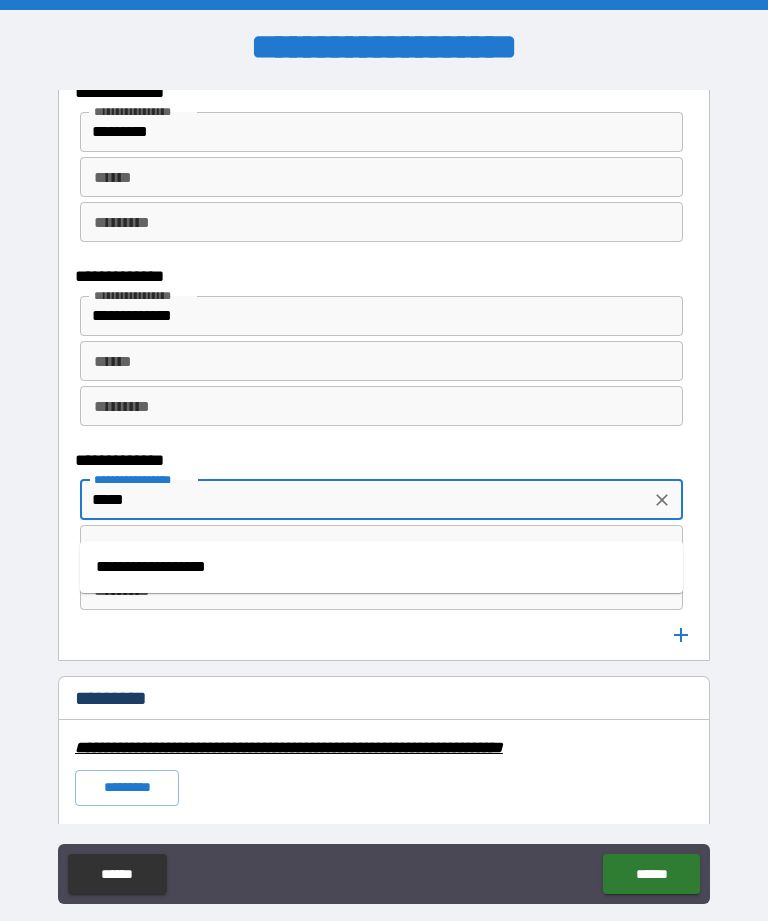 click on "**********" at bounding box center [381, 567] 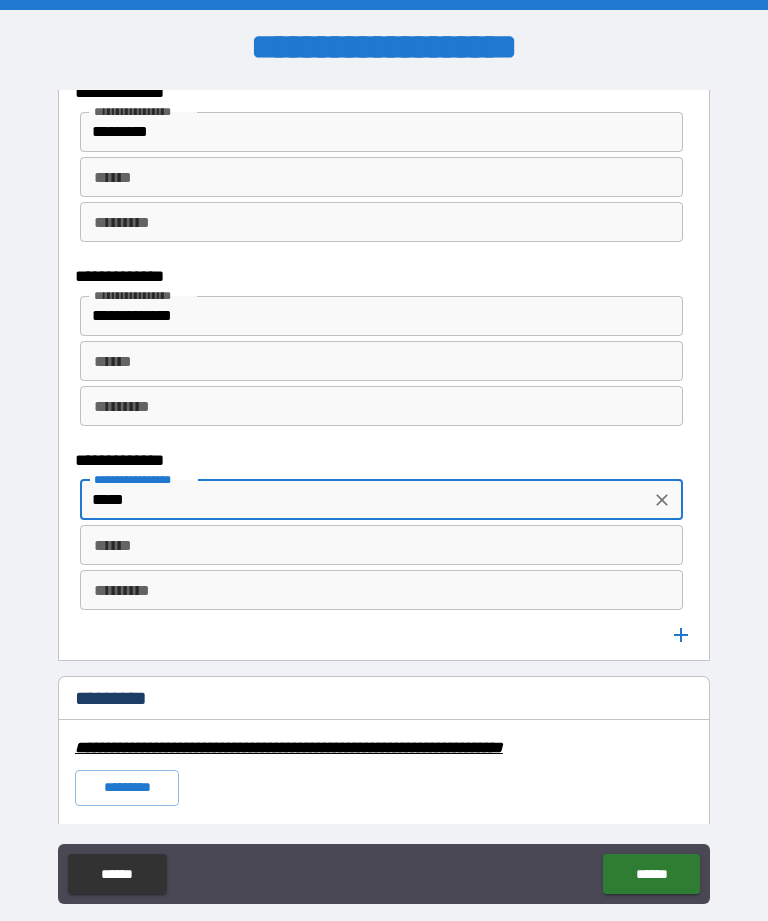 type on "**********" 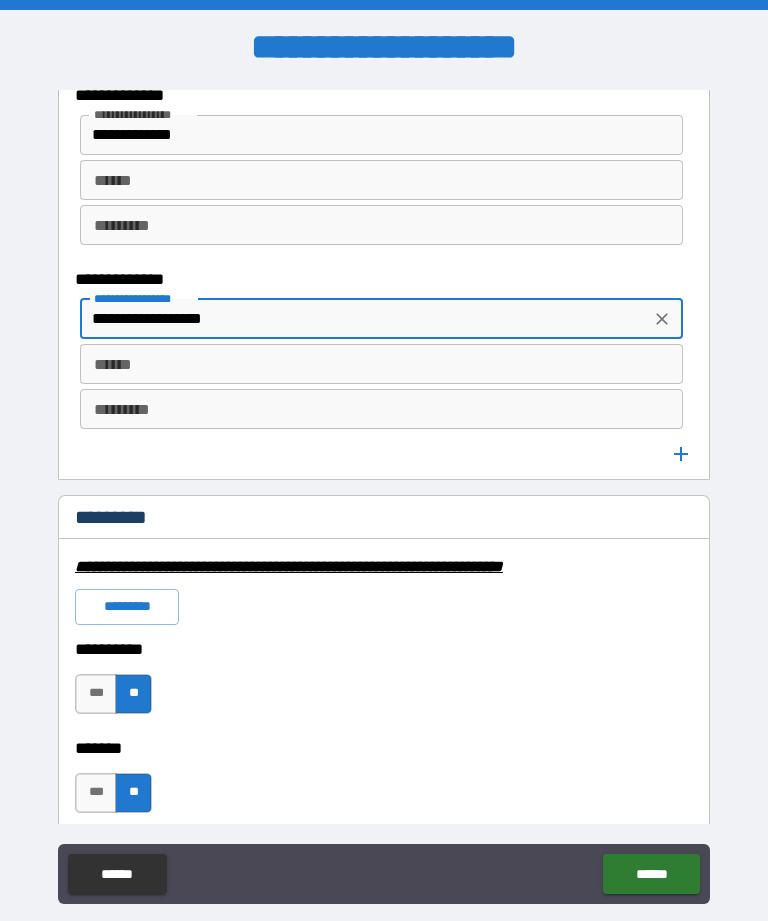 scroll, scrollTop: 3192, scrollLeft: 0, axis: vertical 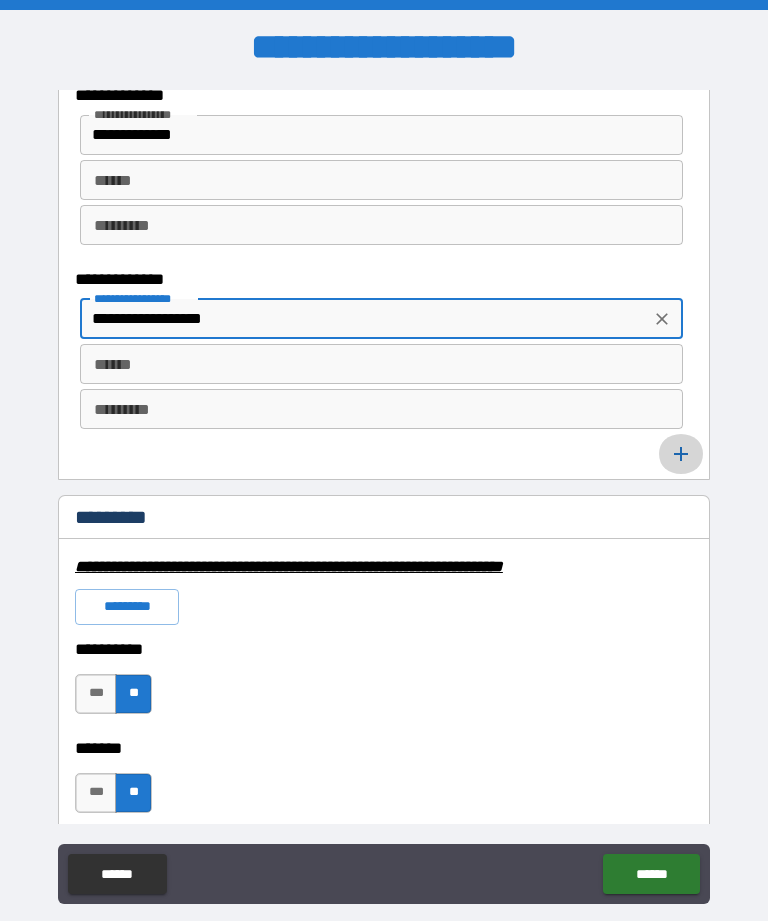 click 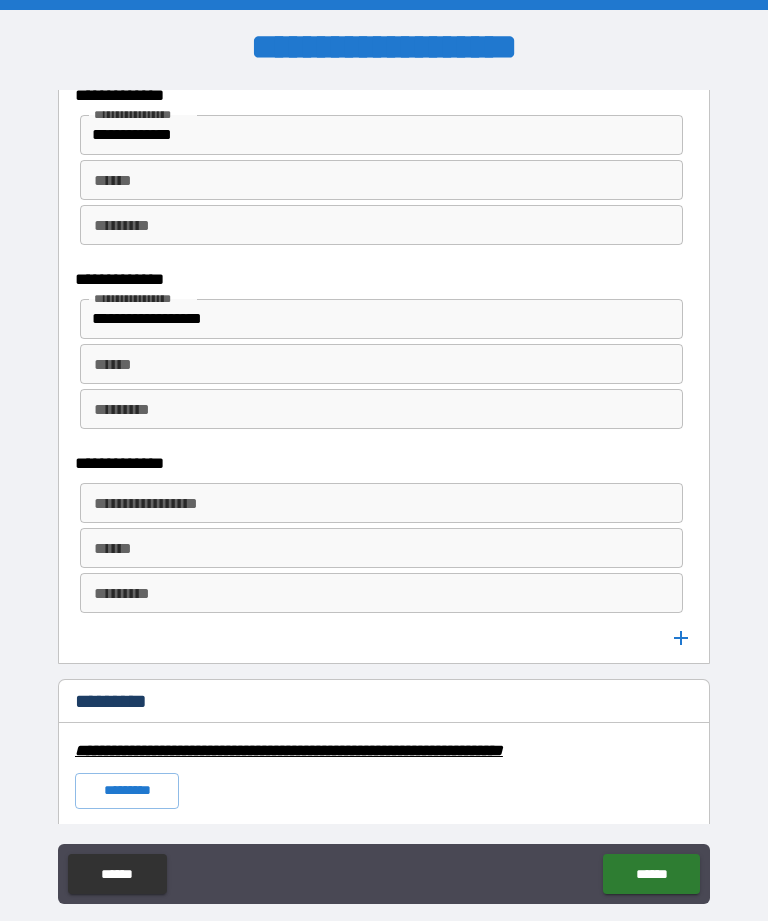 click on "**********" at bounding box center [380, 503] 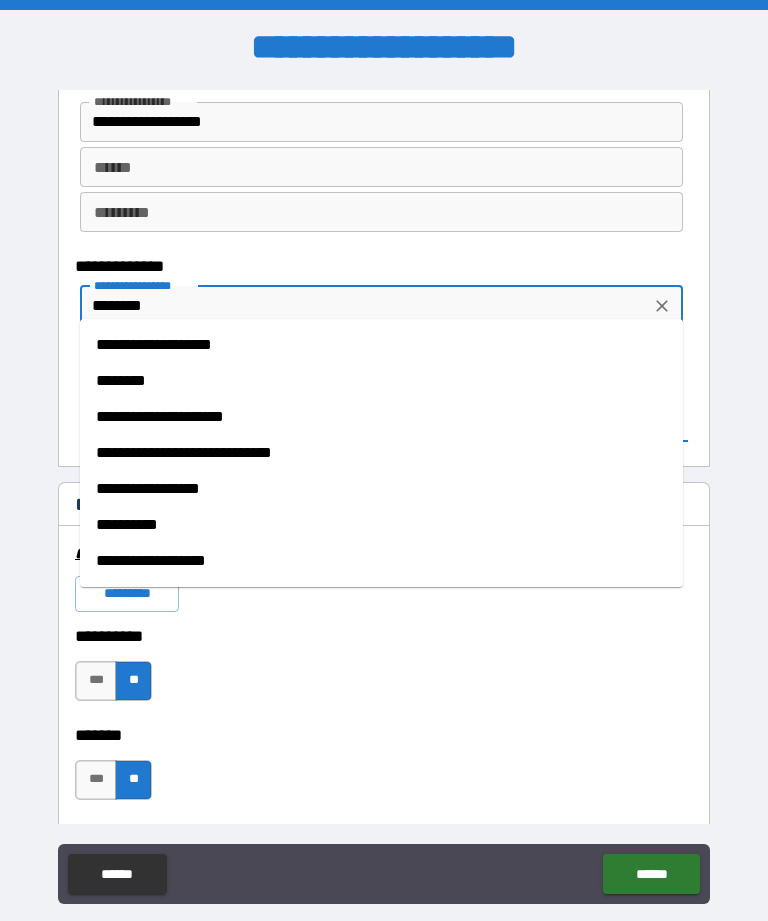 scroll, scrollTop: 3439, scrollLeft: 0, axis: vertical 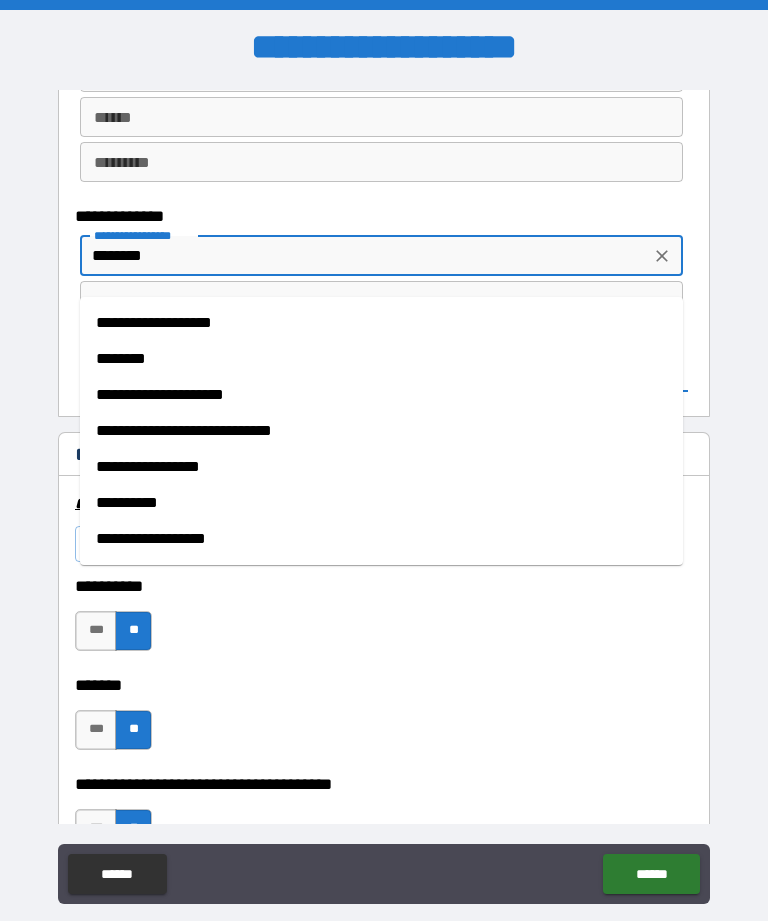 type on "********" 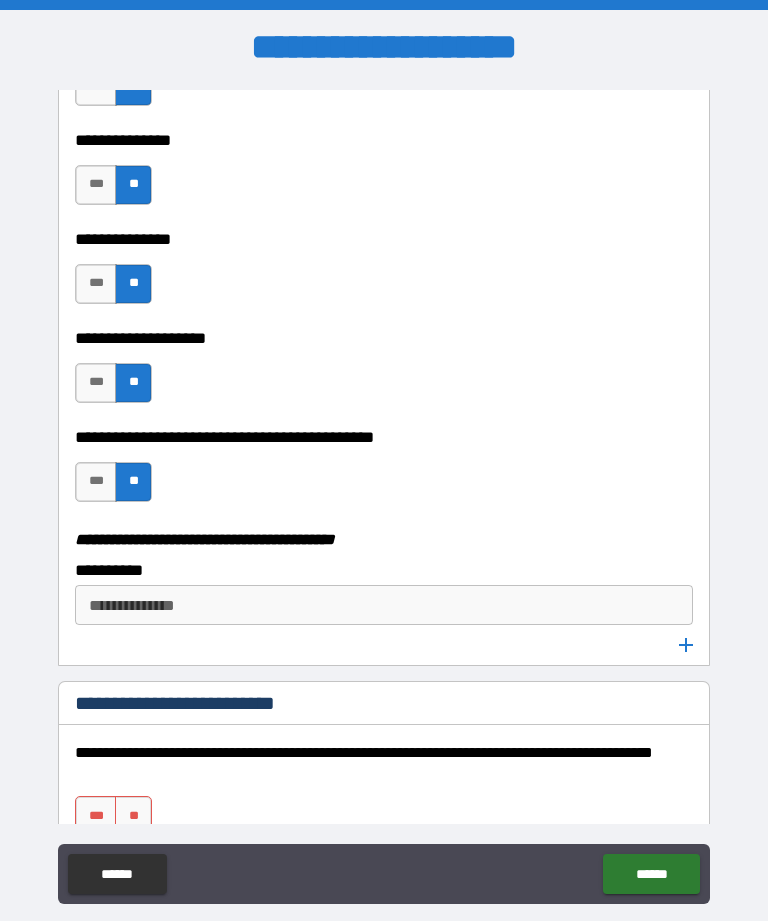 scroll, scrollTop: 4480, scrollLeft: 0, axis: vertical 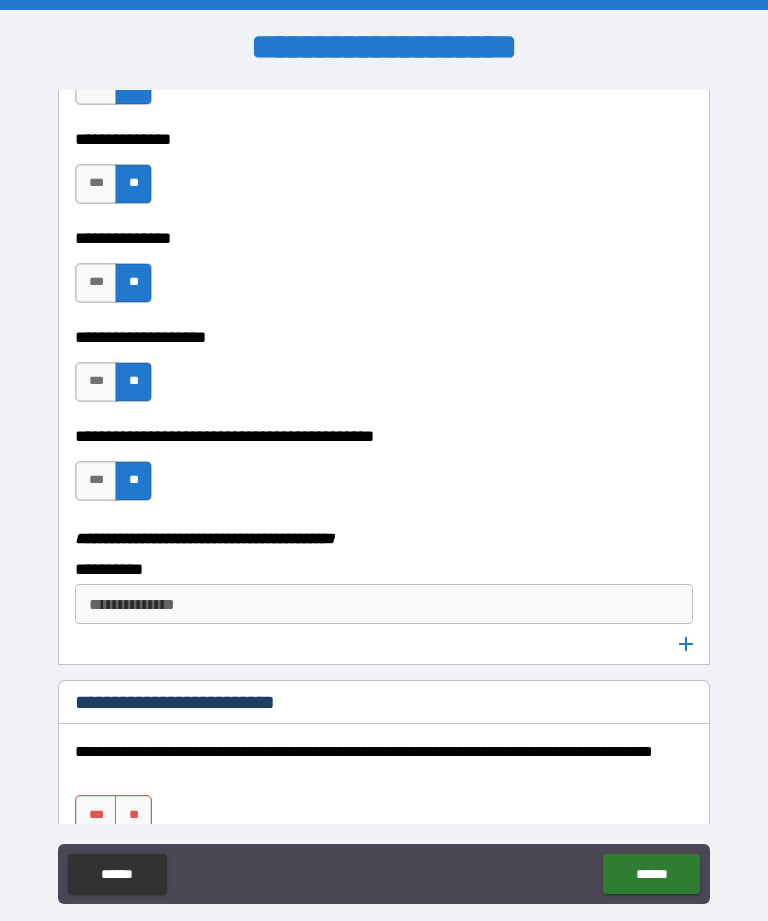 click on "***" at bounding box center [96, 382] 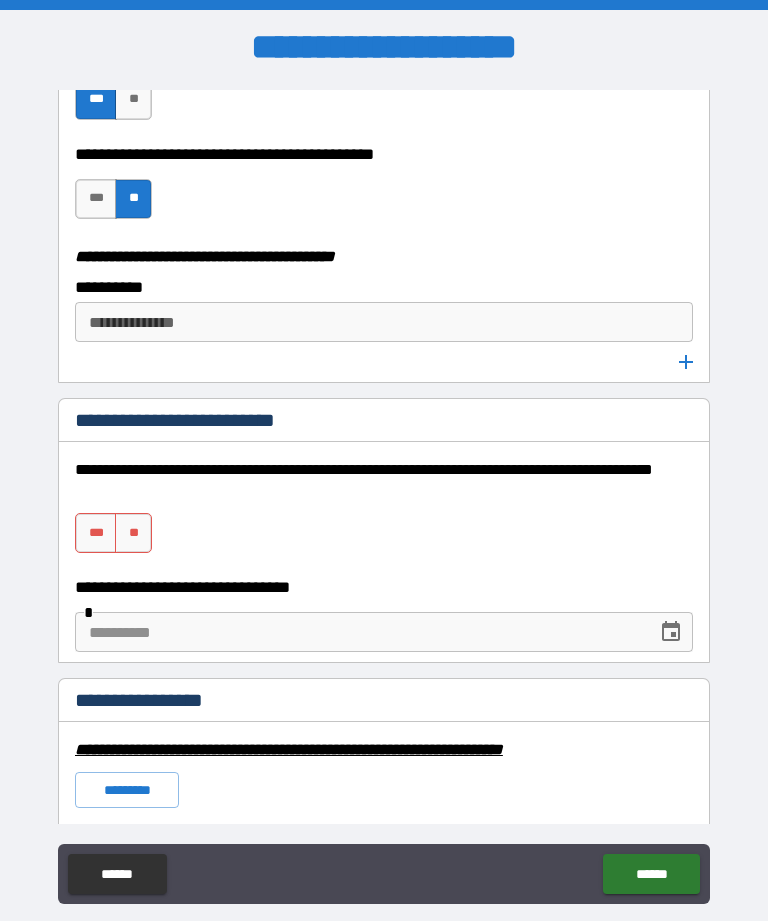 scroll, scrollTop: 4765, scrollLeft: 0, axis: vertical 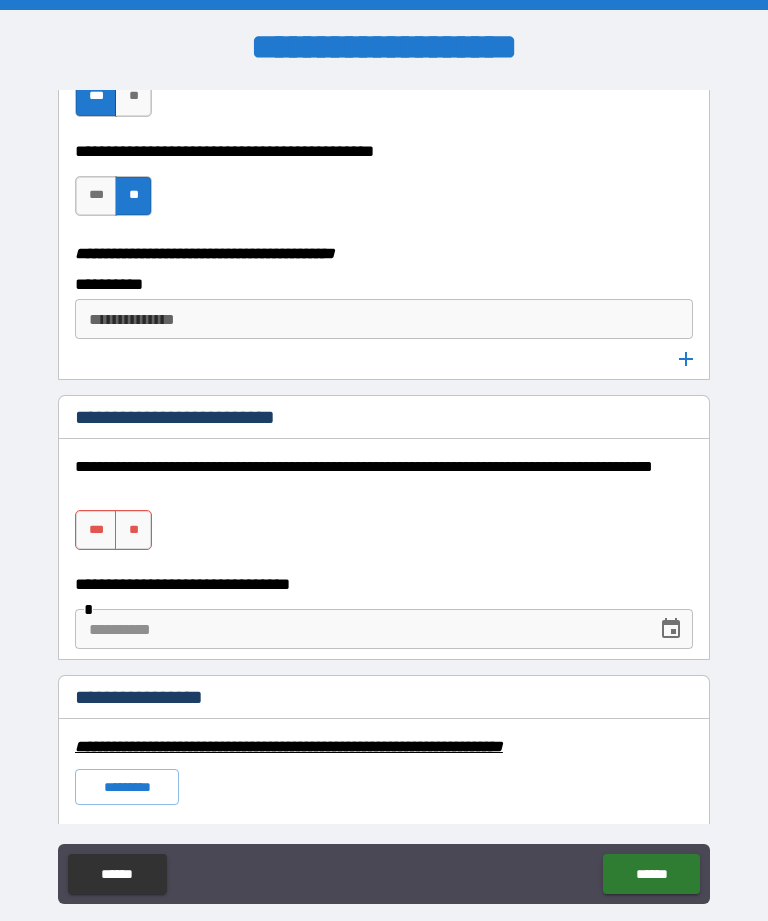 click on "**" at bounding box center [133, 530] 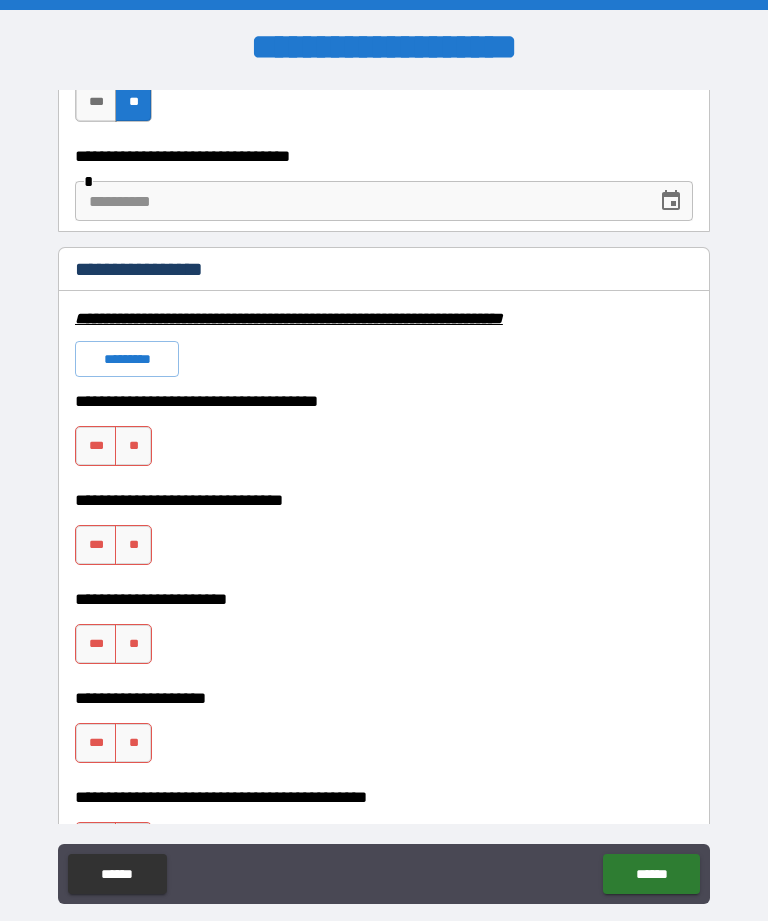 scroll, scrollTop: 5194, scrollLeft: 0, axis: vertical 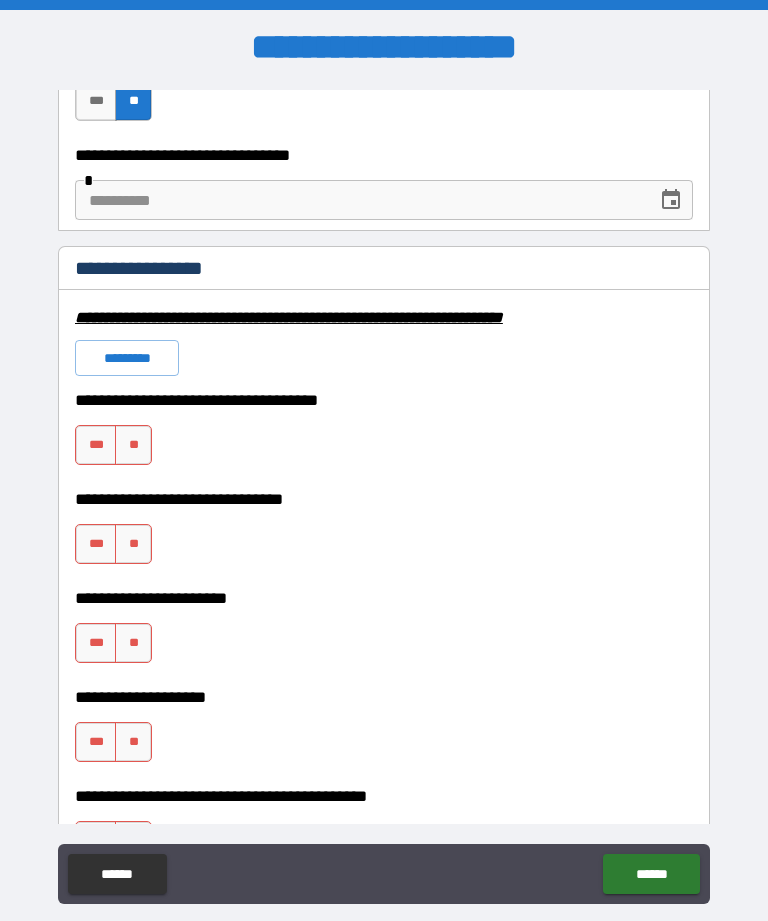 click on "*********" at bounding box center (127, 358) 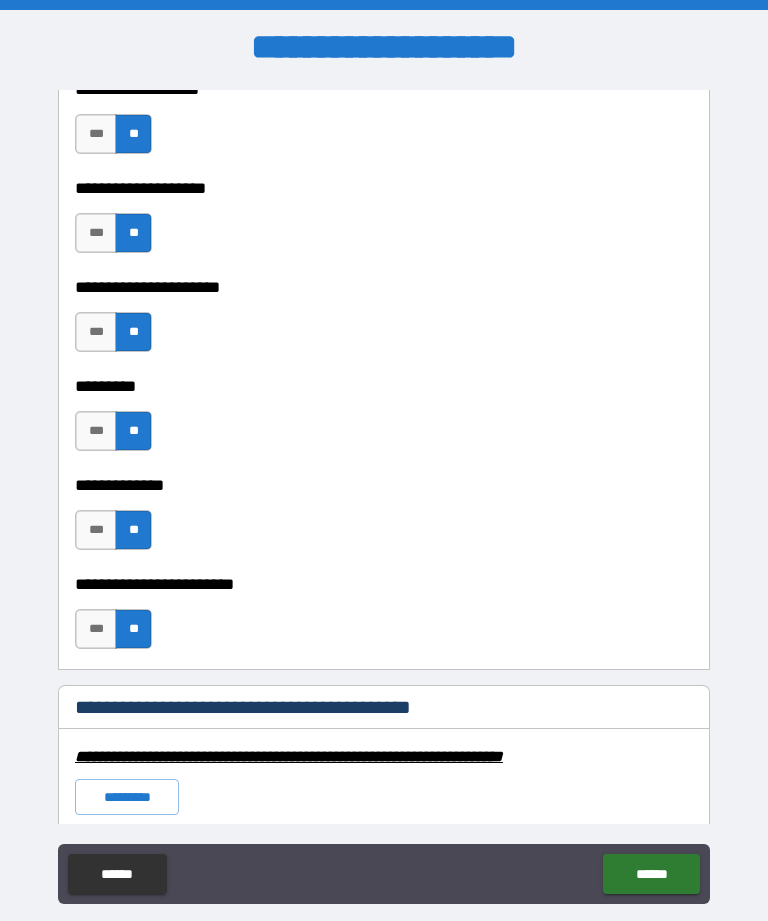 scroll, scrollTop: 6298, scrollLeft: 0, axis: vertical 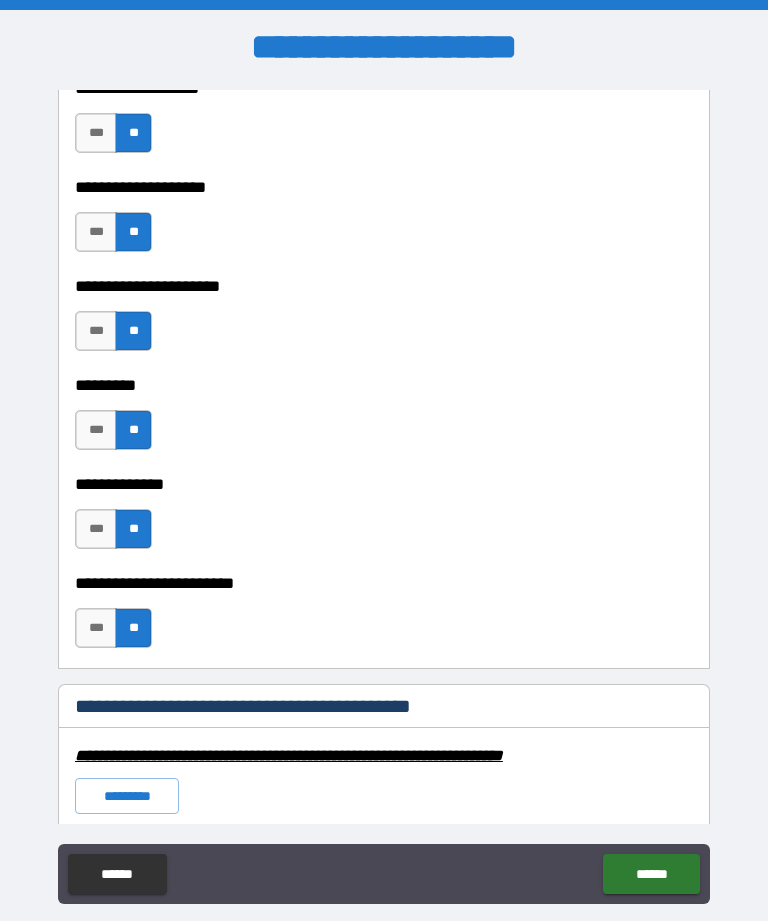 click on "***" at bounding box center (96, 232) 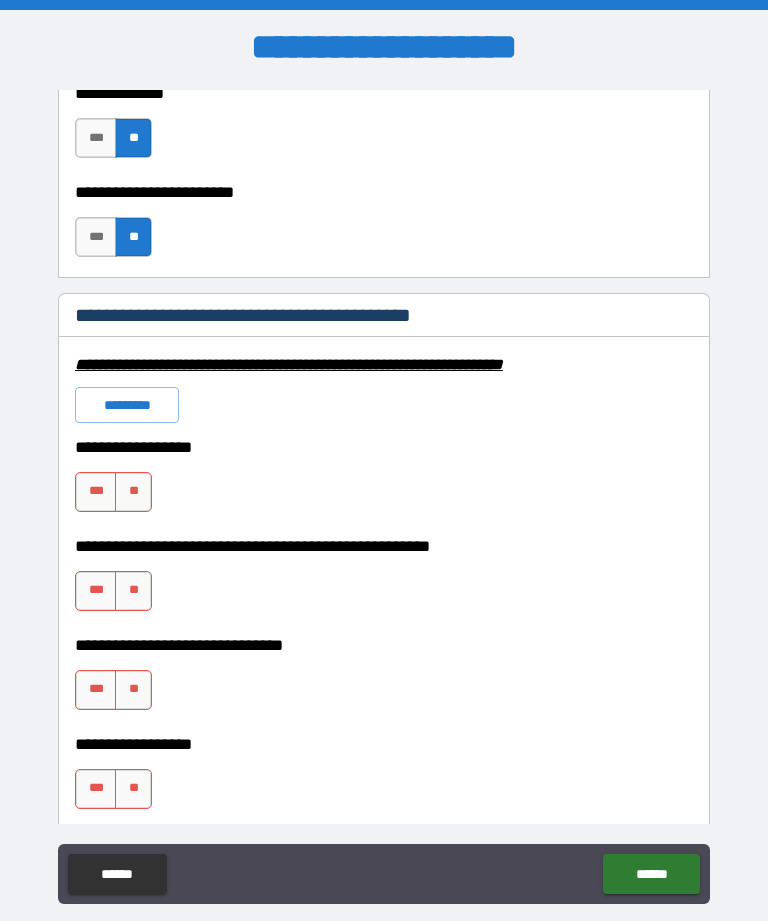 scroll, scrollTop: 6694, scrollLeft: 0, axis: vertical 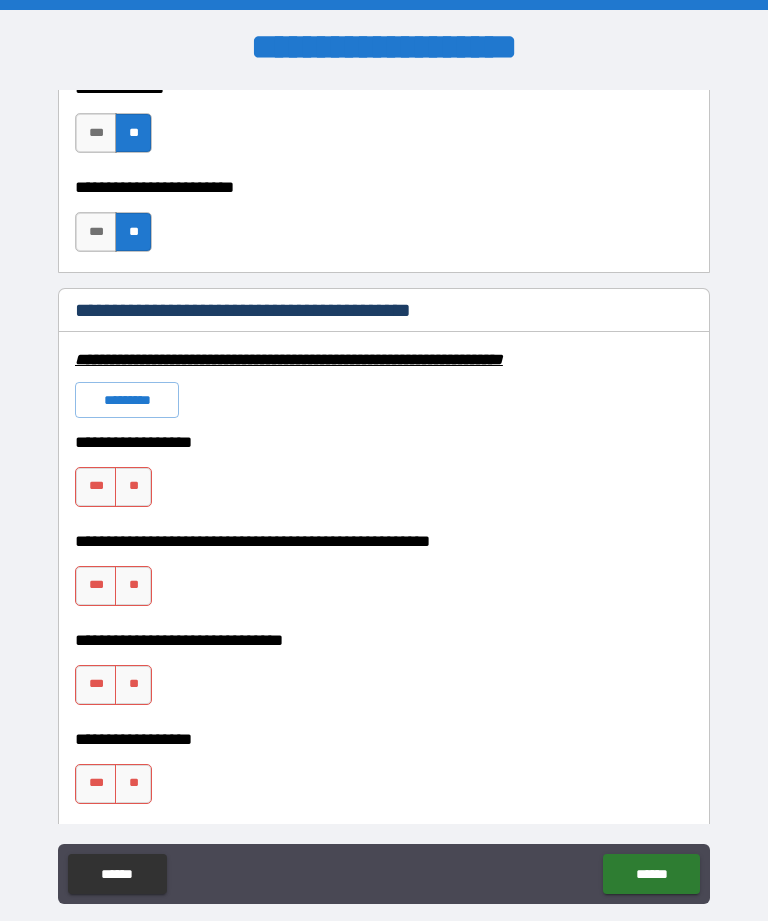 click on "*********" at bounding box center (127, 400) 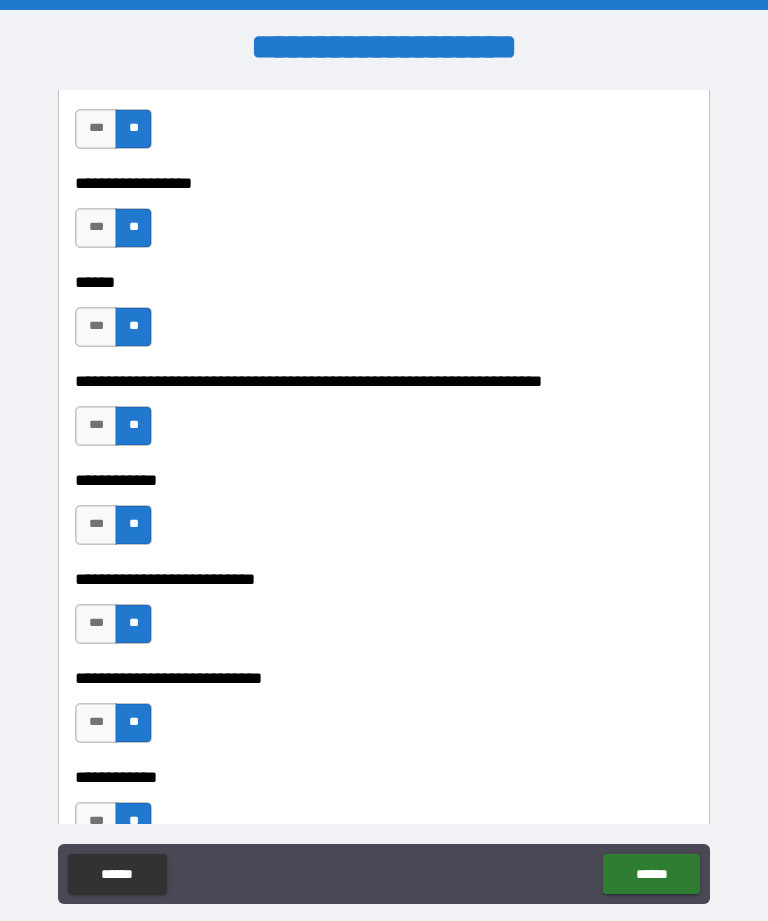 scroll, scrollTop: 7253, scrollLeft: 0, axis: vertical 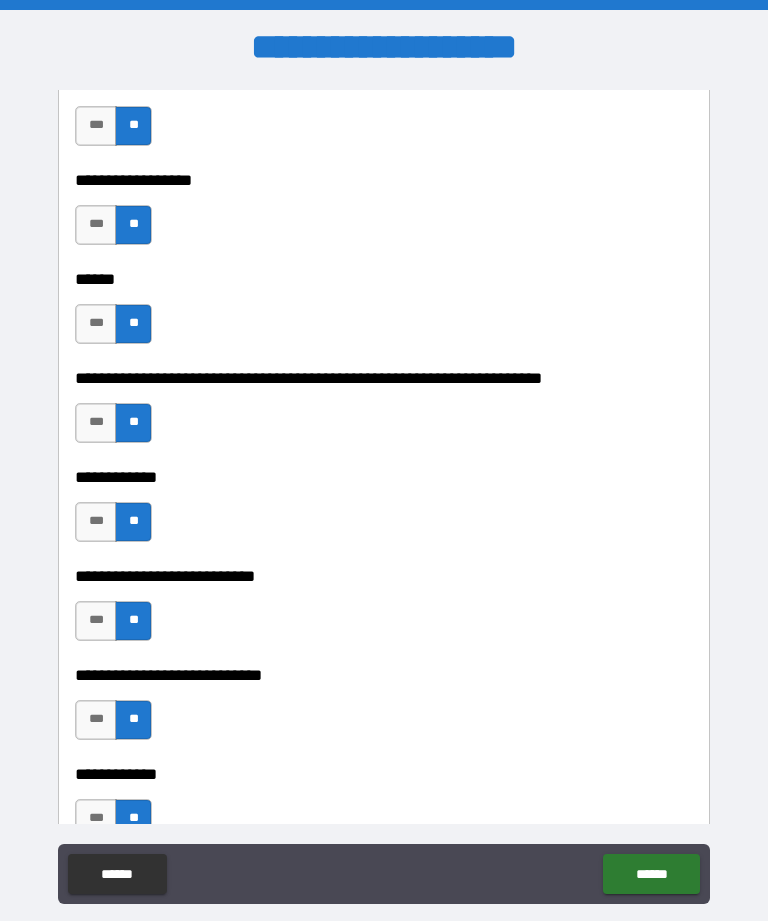 click on "***" at bounding box center [96, 621] 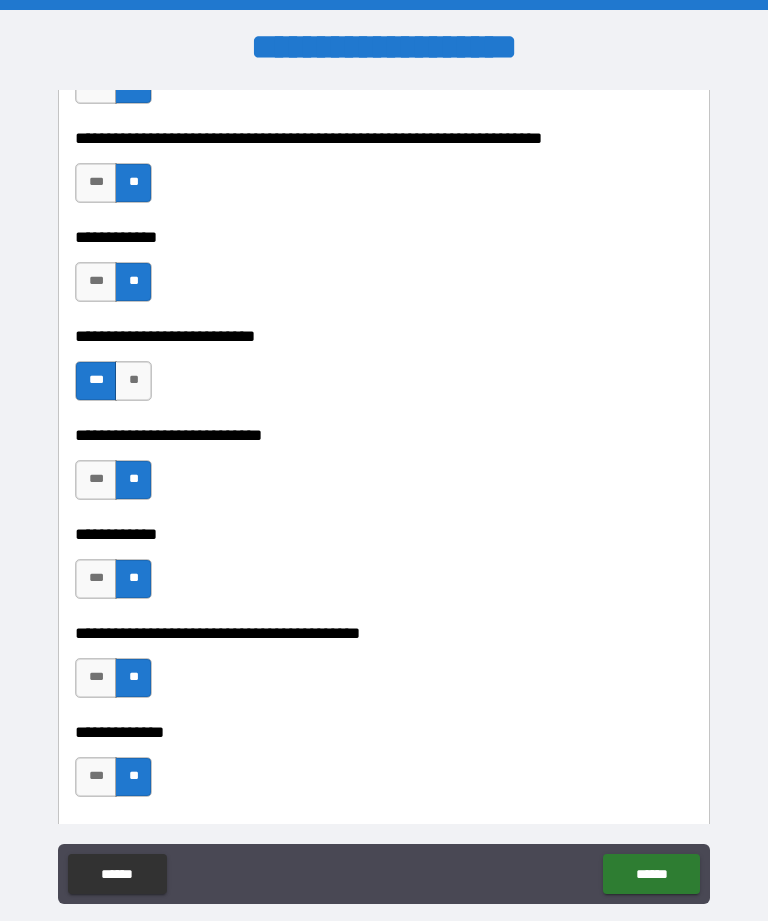 scroll, scrollTop: 7495, scrollLeft: 0, axis: vertical 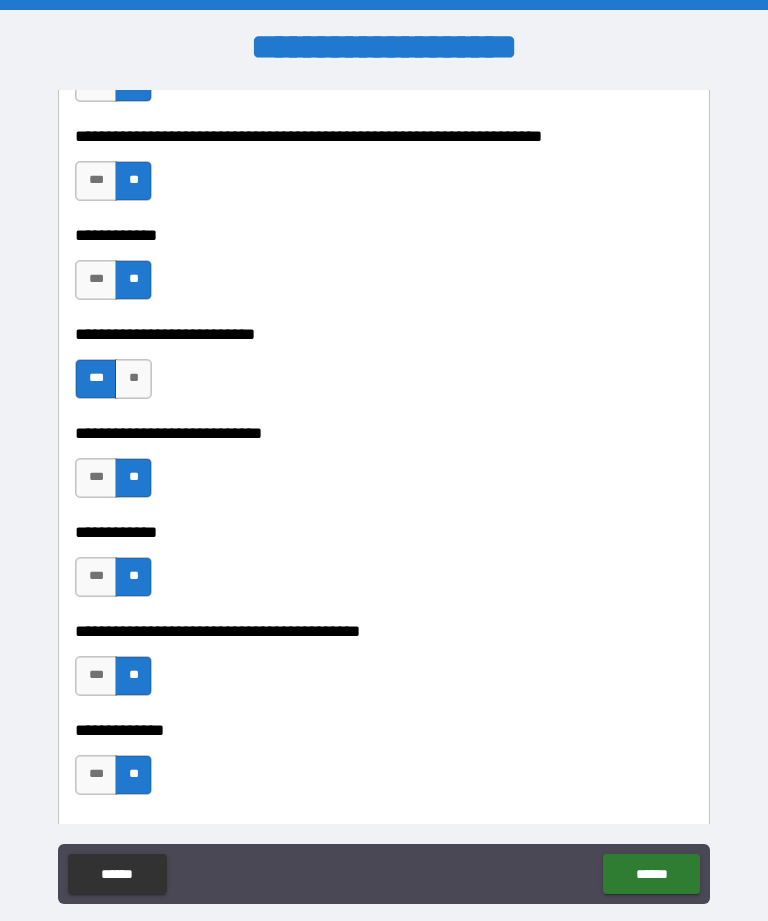 click on "***" at bounding box center (96, 478) 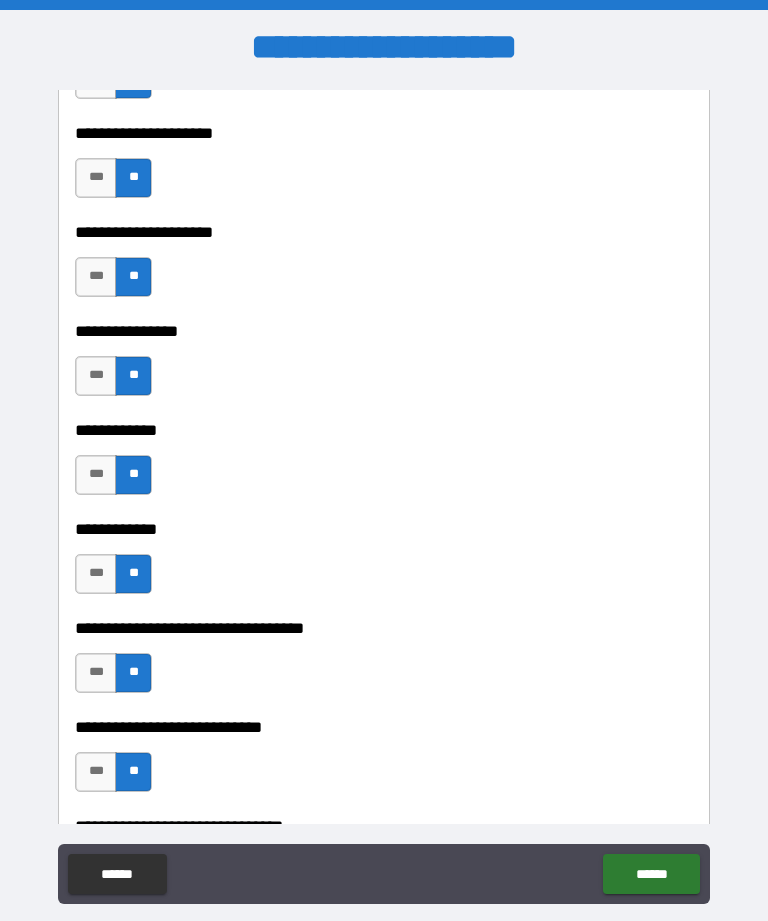 scroll, scrollTop: 10081, scrollLeft: 0, axis: vertical 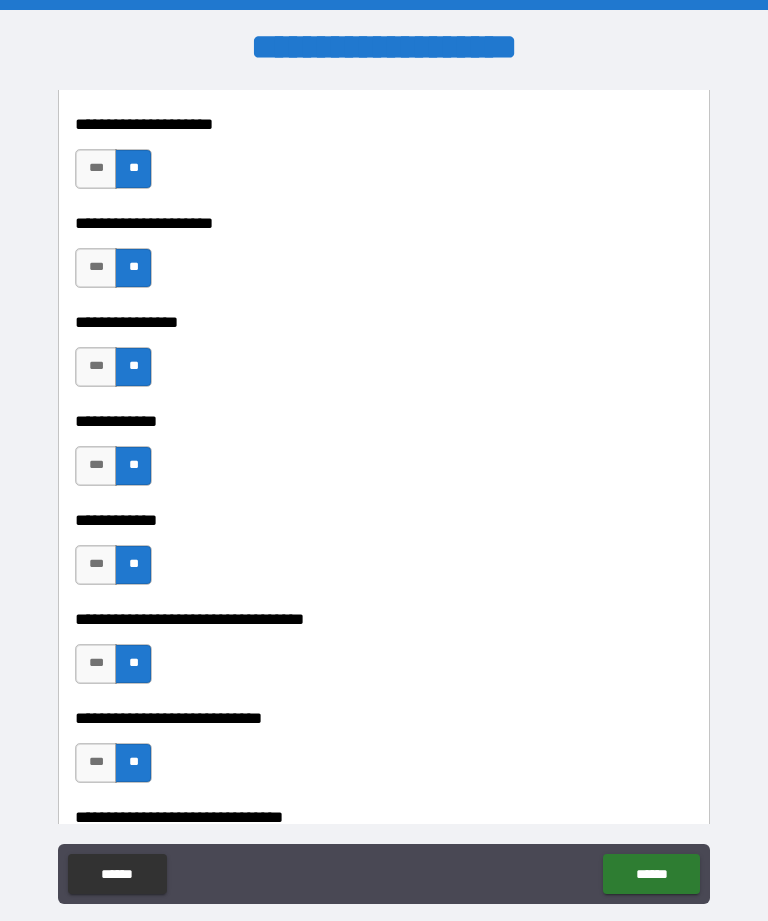 click on "**********" at bounding box center [384, 506] 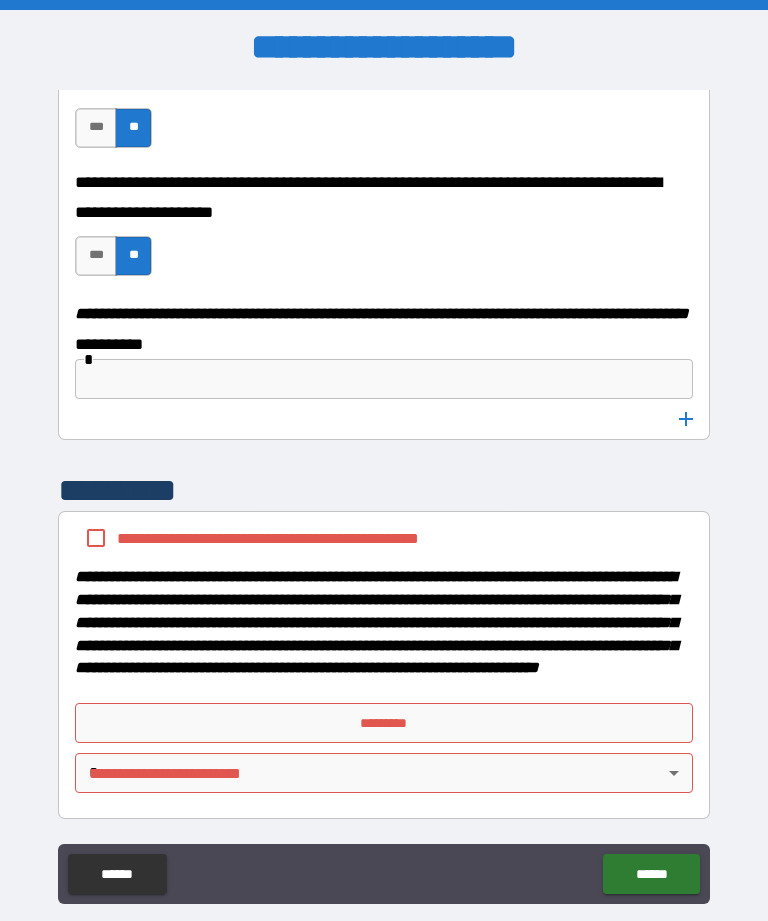 scroll, scrollTop: 11035, scrollLeft: 0, axis: vertical 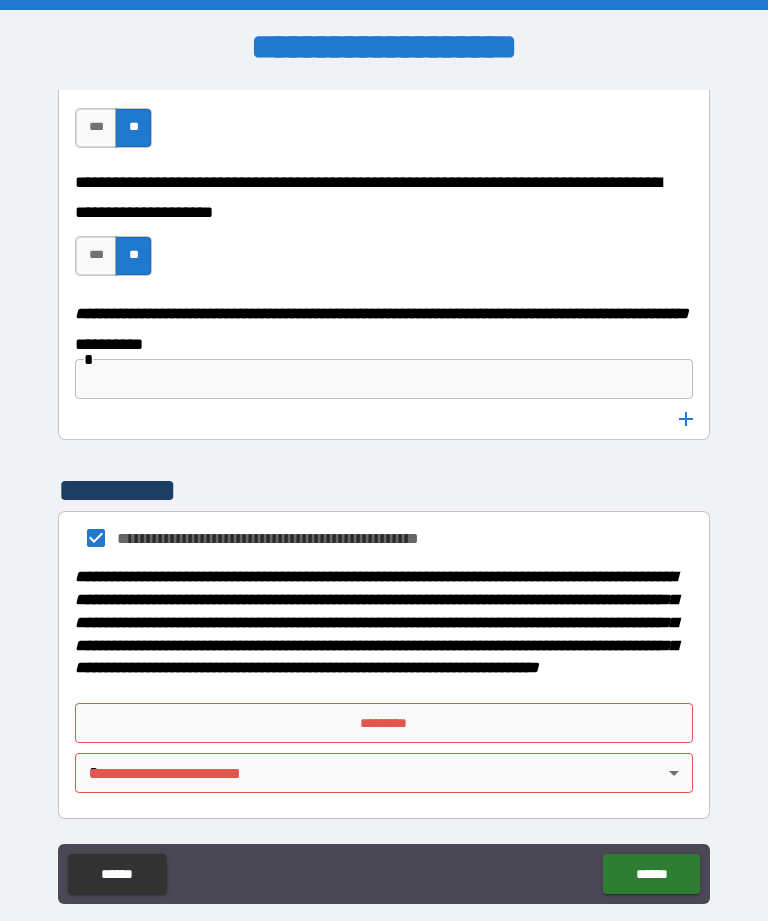 click on "[STREET] [CITY], [STATE] [ZIP] [COUNTRY] [ADDRESS] [APARTMENT] [BUILDING] [FLOOR] [ROOM] [OFFICE] [SUITE] [UNIT] [BOX] [POSTAL_CODE] [POST_OFFICE_BOX] [PO_BOX] [STREET_ADDRESS] [HOUSE_NUMBER] [BUILDING_NUMBER] [FLOOR_NUMBER] [ROOM_NUMBER] [OFFICE_NUMBER] [SUITE_NUMBER] [UNIT_NUMBER] [BOX_NUMBER] [POSTAL_CODE_NUMBER] [POST_OFFICE_BOX_NUMBER] [PO_BOX_NUMBER] [STREET_ADDRESS_NUMBER] [HOUSE_NUMBER_TEXT] [BUILDING_NUMBER_TEXT] [FLOOR_NUMBER_TEXT] [ROOM_NUMBER_TEXT] [OFFICE_NUMBER_TEXT] [SUITE_NUMBER_TEXT] [UNIT_NUMBER_TEXT] [BOX_NUMBER_TEXT] [POSTAL_CODE_NUMBER_TEXT] [POST_OFFICE_BOX_NUMBER_TEXT] [PO_BOX_NUMBER_TEXT] [STREET_ADDRESS_NUMBER_TEXT] [HOUSE_NUMBER_ALPHA] [BUILDING_NUMBER_ALPHA] [FLOOR_NUMBER_ALPHA] [ROOM_NUMBER_ALPHA] [OFFICE_NUMBER_ALPHA] [SUITE_NUMBER_ALPHA] [UNIT_NUMBER_ALPHA] [BOX_NUMBER_ALPHA] [POSTAL_CODE_NUMBER_ALPHA] [POST_OFFICE_BOX_NUMBER_ALPHA] [PO_BOX_NUMBER_ALPHA] [STREET_ADDRESS_NUMBER_ALPHA]" at bounding box center (384, 492) 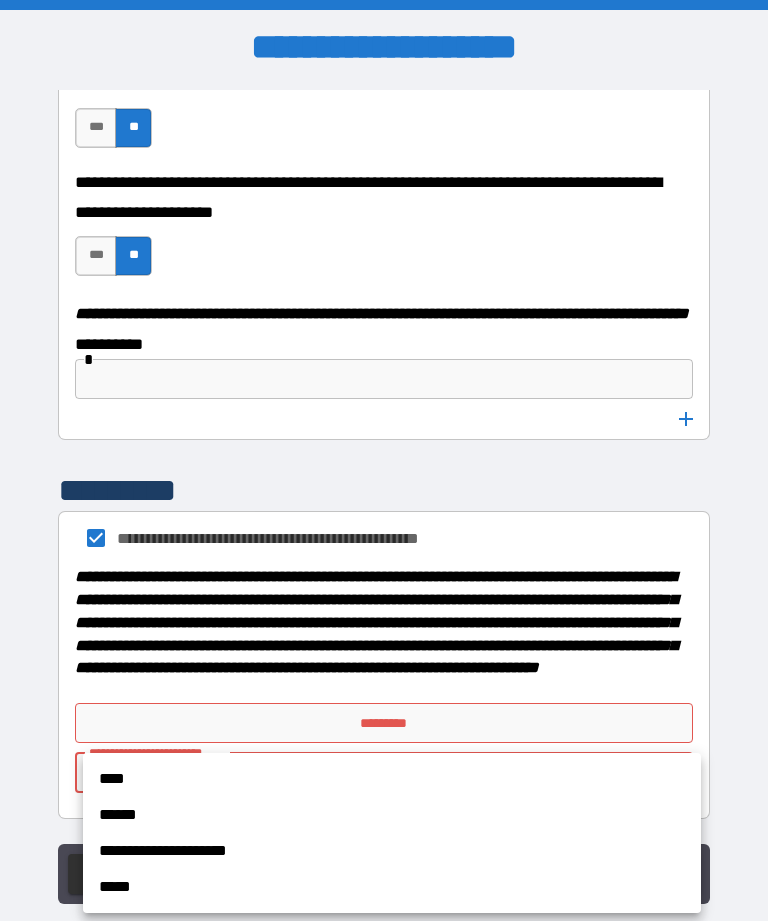 click at bounding box center [384, 460] 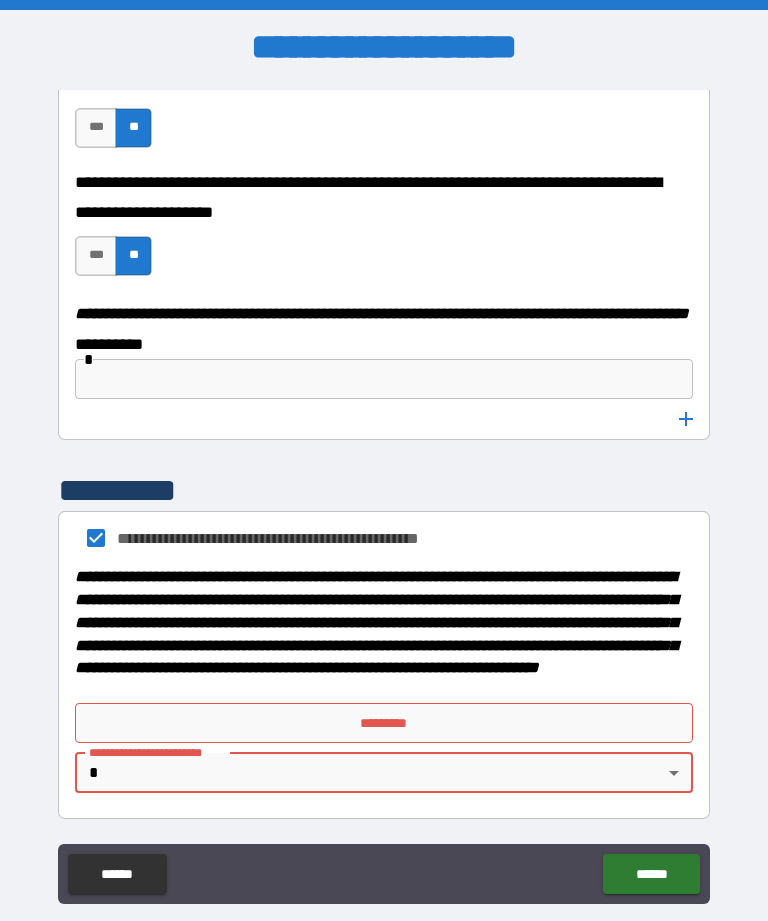 click on "[STREET] [CITY], [STATE] [ZIP] [COUNTRY] [ADDRESS] [APARTMENT] [BUILDING] [FLOOR] [ROOM] [OFFICE] [SUITE] [UNIT] [BOX] [POSTAL_CODE] [POST_OFFICE_BOX] [PO_BOX] [STREET_ADDRESS] [HOUSE_NUMBER] [BUILDING_NUMBER] [FLOOR_NUMBER] [ROOM_NUMBER] [OFFICE_NUMBER] [SUITE_NUMBER] [UNIT_NUMBER] [BOX_NUMBER] [POSTAL_CODE_NUMBER] [POST_OFFICE_BOX_NUMBER] [PO_BOX_NUMBER] [STREET_ADDRESS_NUMBER] [HOUSE_NUMBER_TEXT] [BUILDING_NUMBER_TEXT] [FLOOR_NUMBER_TEXT] [ROOM_NUMBER_TEXT] [OFFICE_NUMBER_TEXT] [SUITE_NUMBER_TEXT] [UNIT_NUMBER_TEXT] [BOX_NUMBER_TEXT] [POSTAL_CODE_NUMBER_TEXT] [POST_OFFICE_BOX_NUMBER_TEXT] [PO_BOX_NUMBER_TEXT] [STREET_ADDRESS_NUMBER_TEXT] [HOUSE_NUMBER_ALPHA] [BUILDING_NUMBER_ALPHA] [FLOOR_NUMBER_ALPHA] [ROOM_NUMBER_ALPHA] [OFFICE_NUMBER_ALPHA] [SUITE_NUMBER_ALPHA] [UNIT_NUMBER_ALPHA] [BOX_NUMBER_ALPHA] [POSTAL_CODE_NUMBER_ALPHA] [POST_OFFICE_BOX_NUMBER_ALPHA] [PO_BOX_NUMBER_ALPHA] [STREET_ADDRESS_NUMBER_ALPHA]" at bounding box center (384, 492) 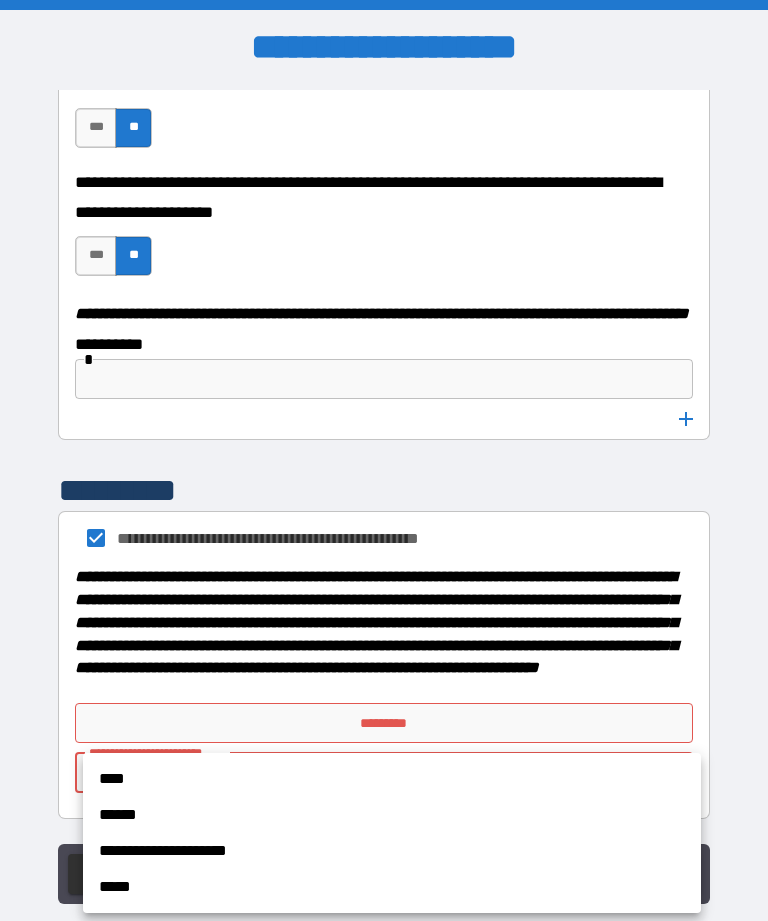 click on "****" at bounding box center (392, 779) 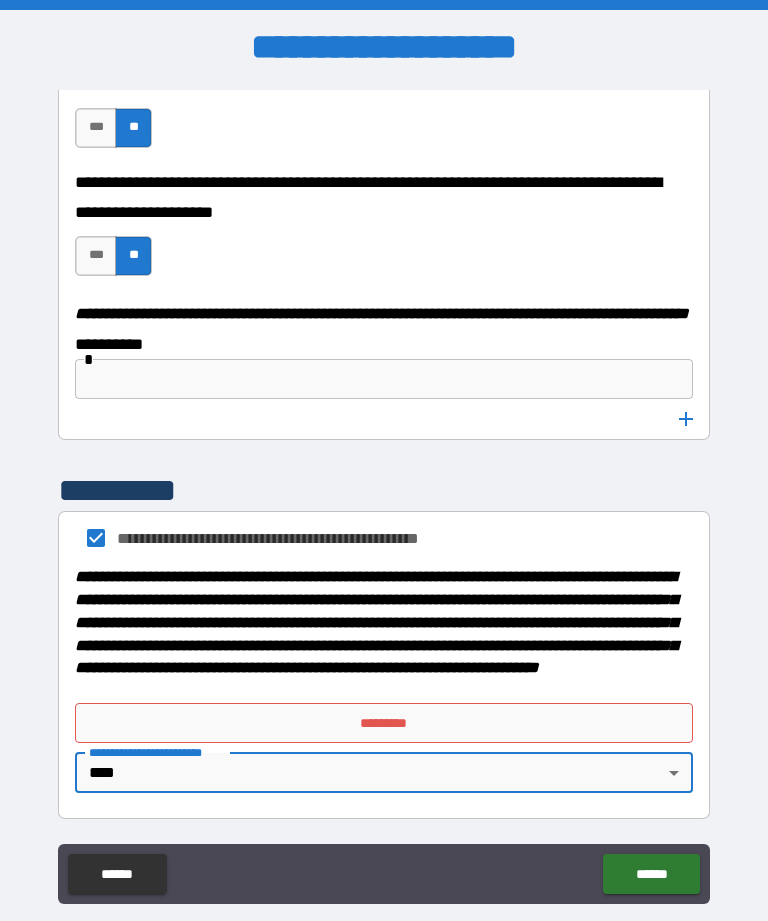 type on "****" 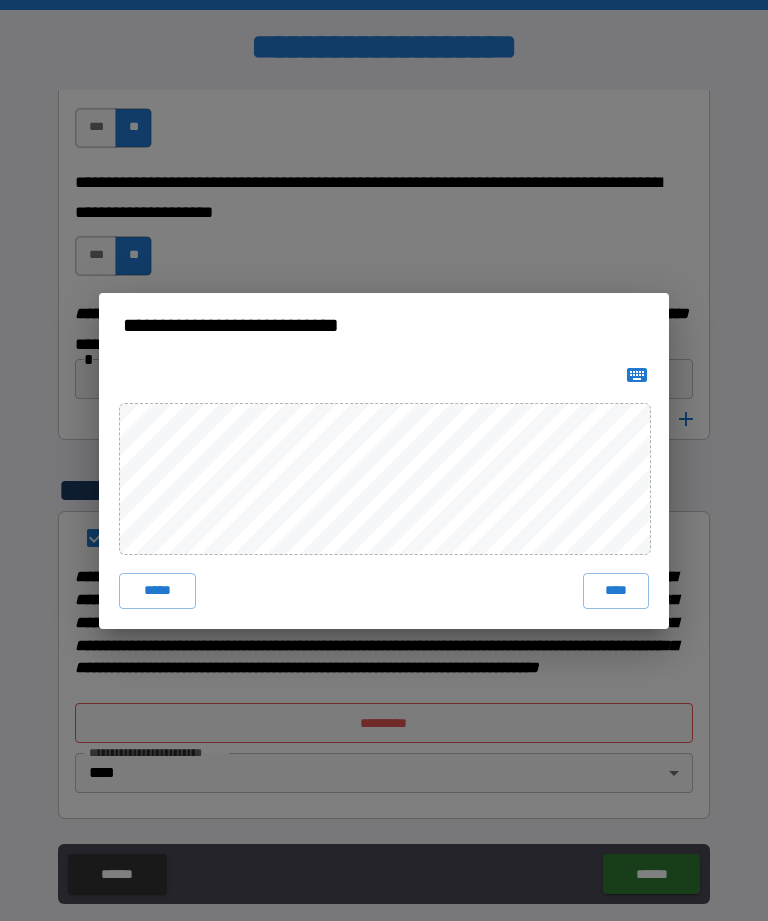 click on "****" at bounding box center (616, 591) 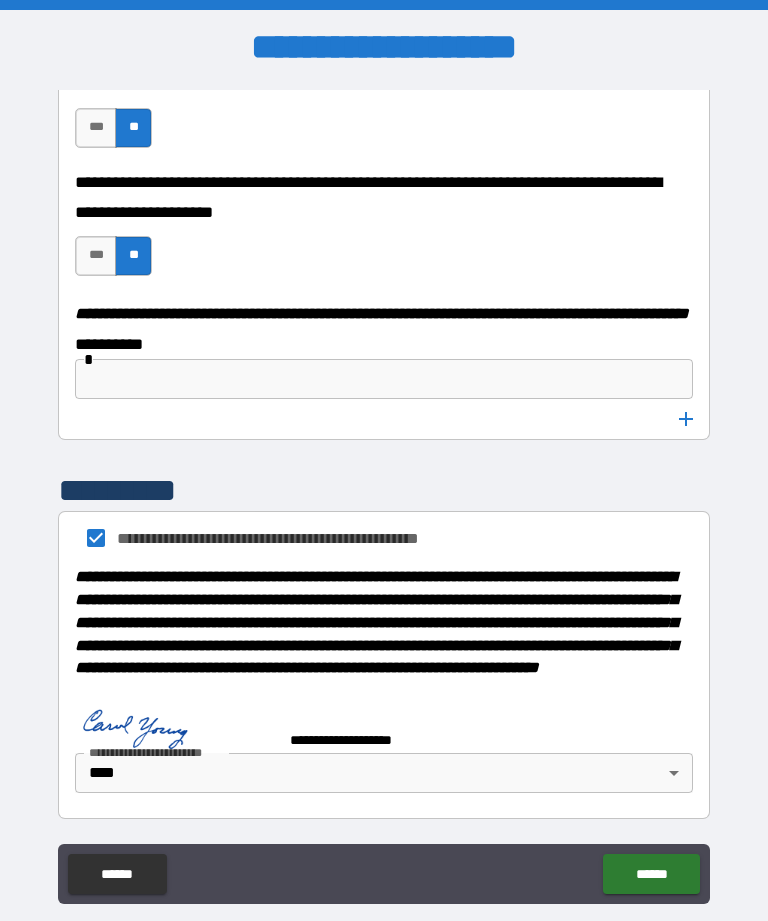 scroll, scrollTop: 11025, scrollLeft: 0, axis: vertical 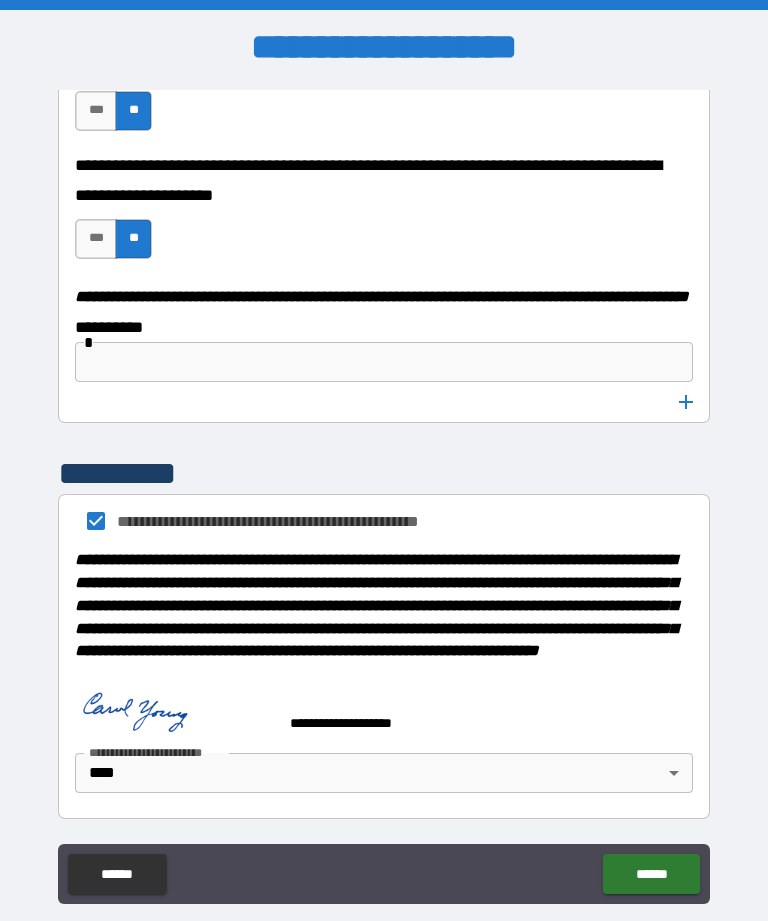 click on "******" at bounding box center [651, 874] 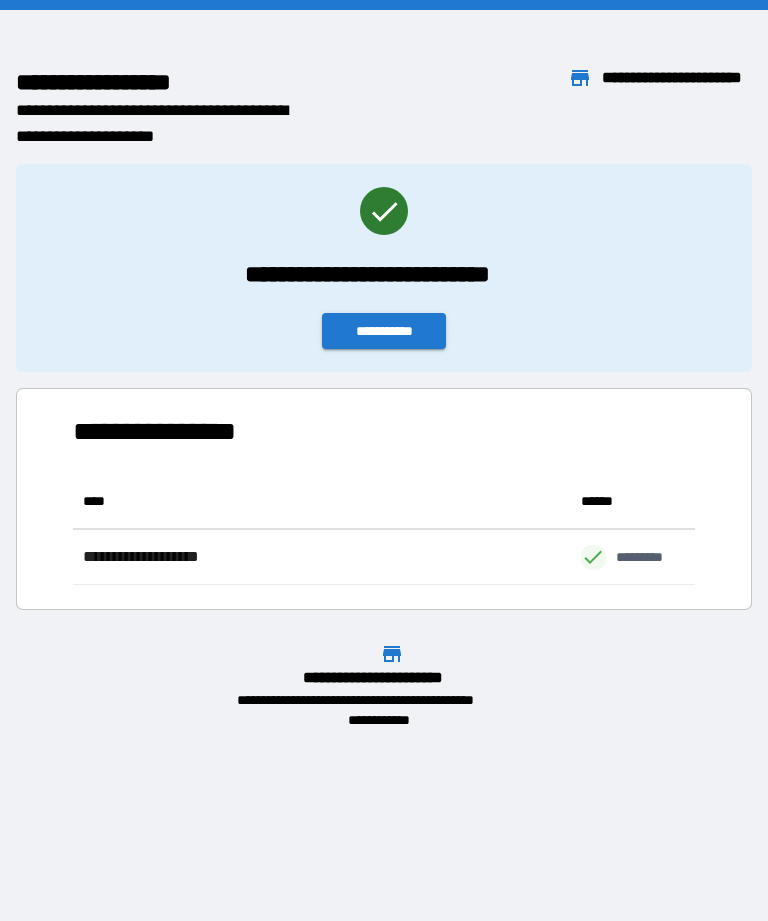 scroll, scrollTop: 111, scrollLeft: 622, axis: both 